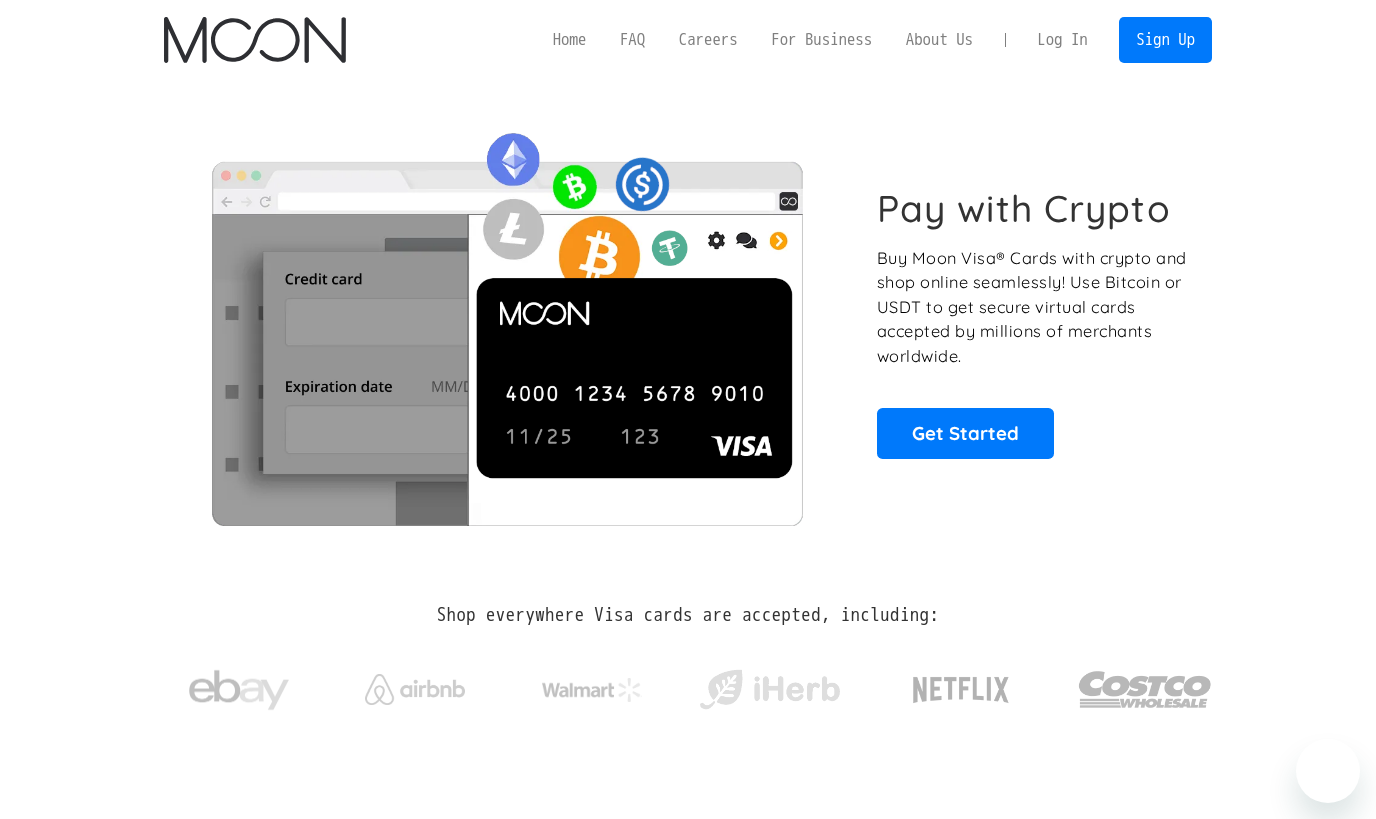 scroll, scrollTop: 0, scrollLeft: 0, axis: both 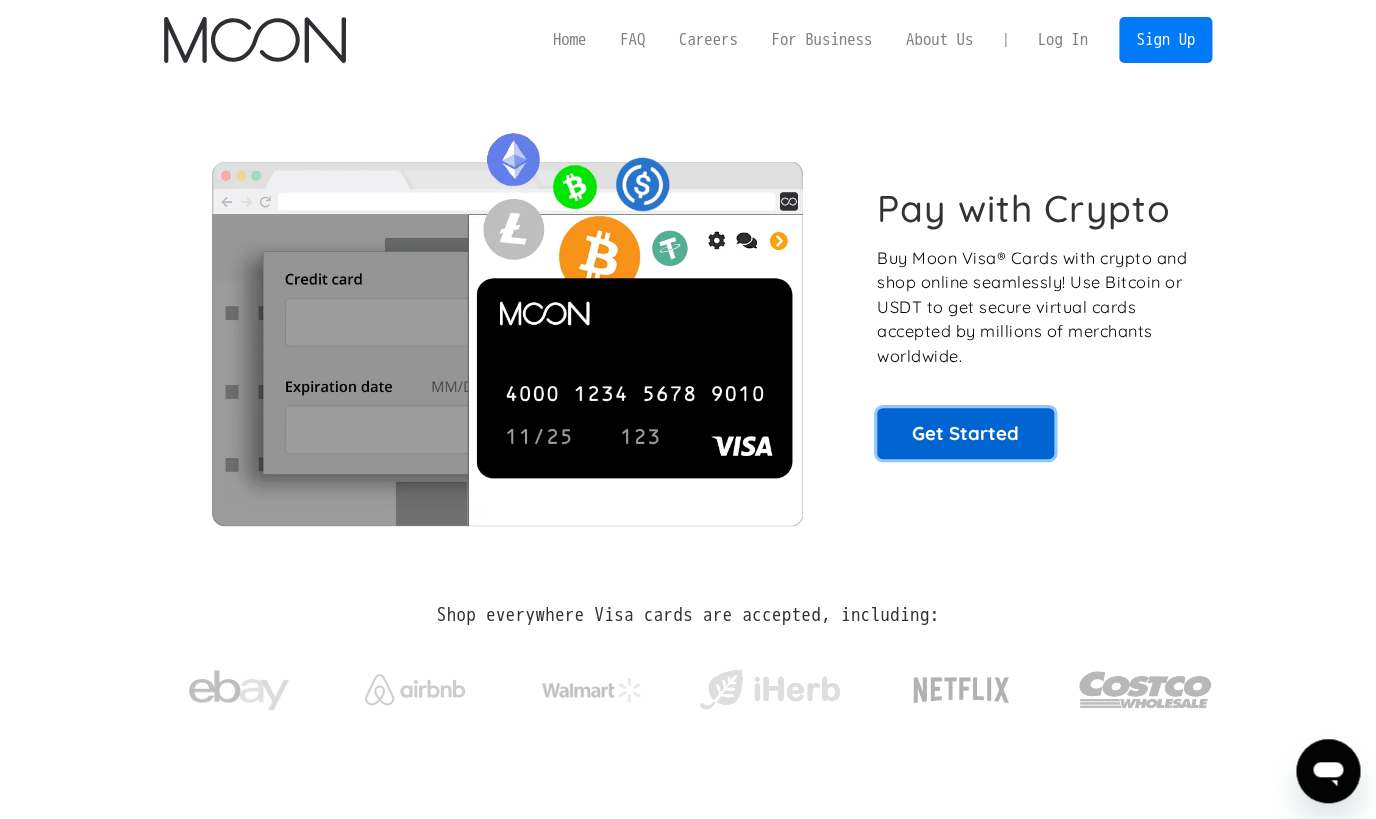 click on "Get Started" at bounding box center (965, 433) 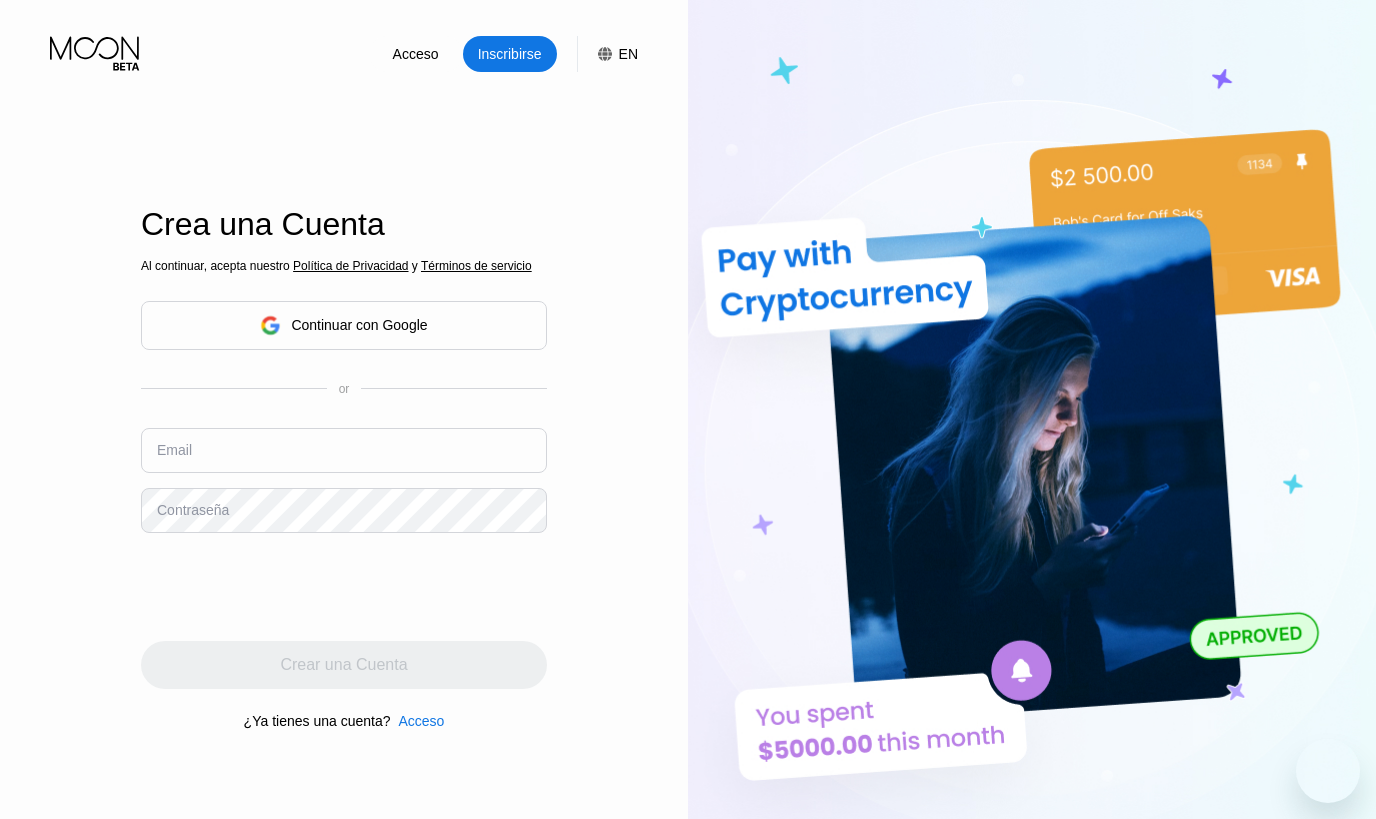 scroll, scrollTop: 0, scrollLeft: 0, axis: both 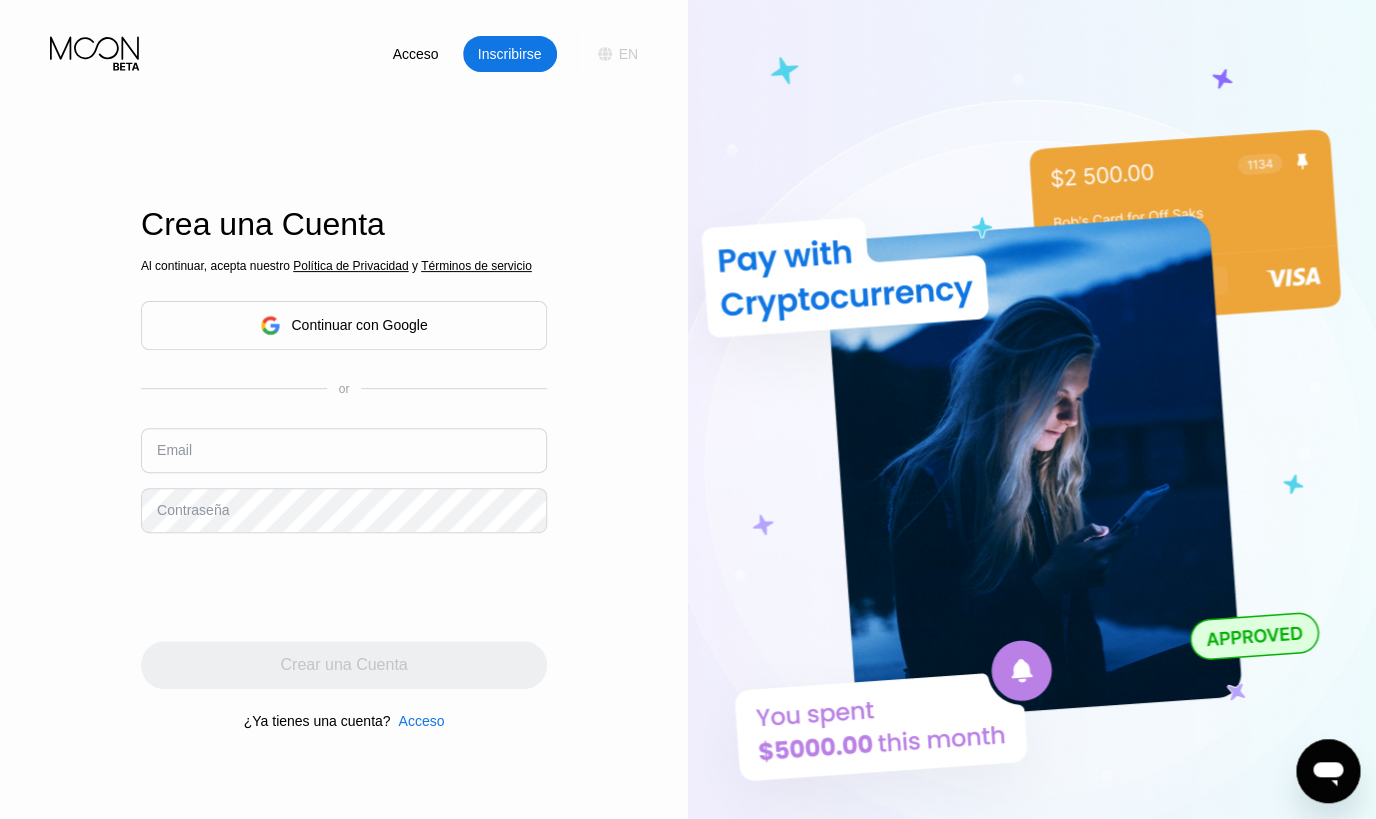 click on "EN" at bounding box center [628, 54] 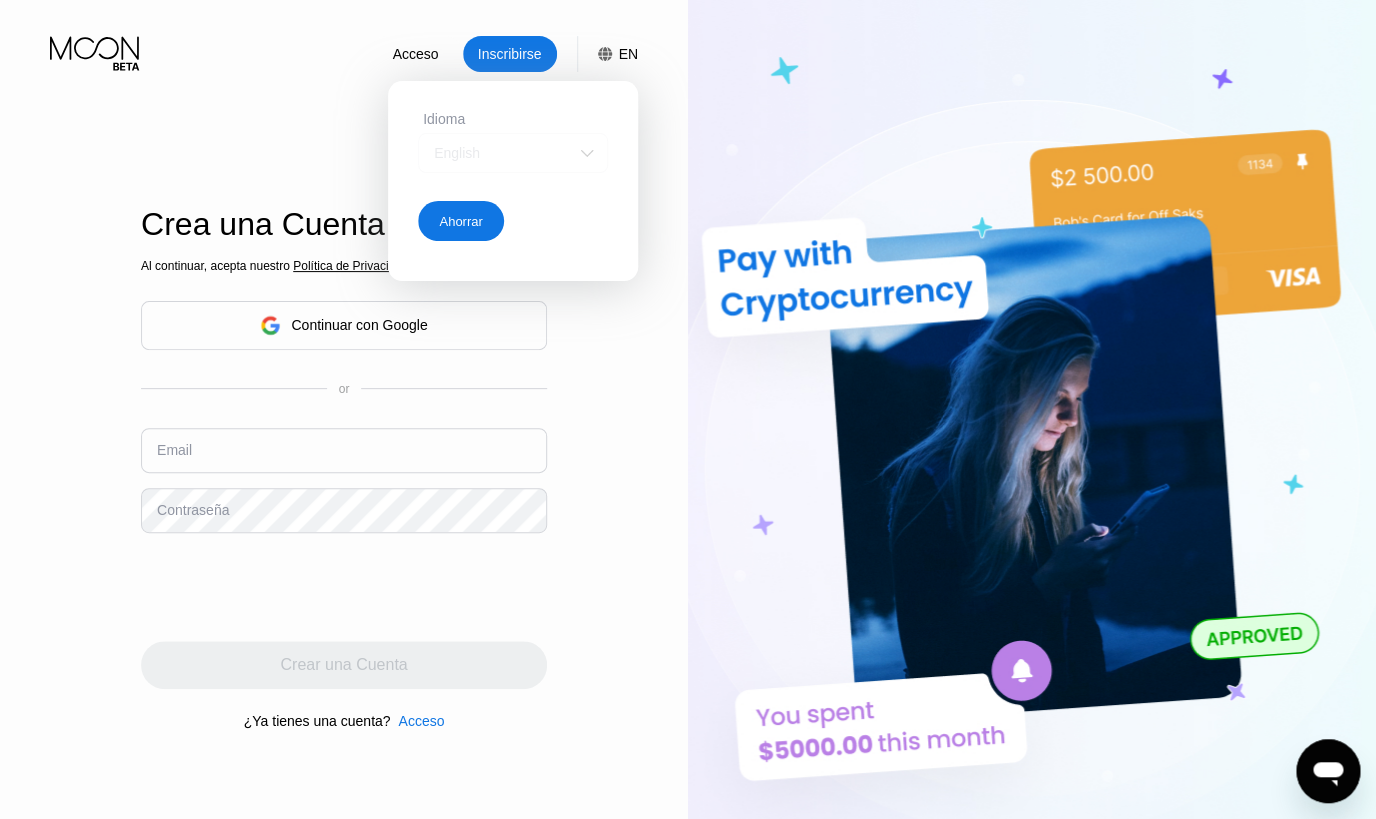 click at bounding box center (587, 153) 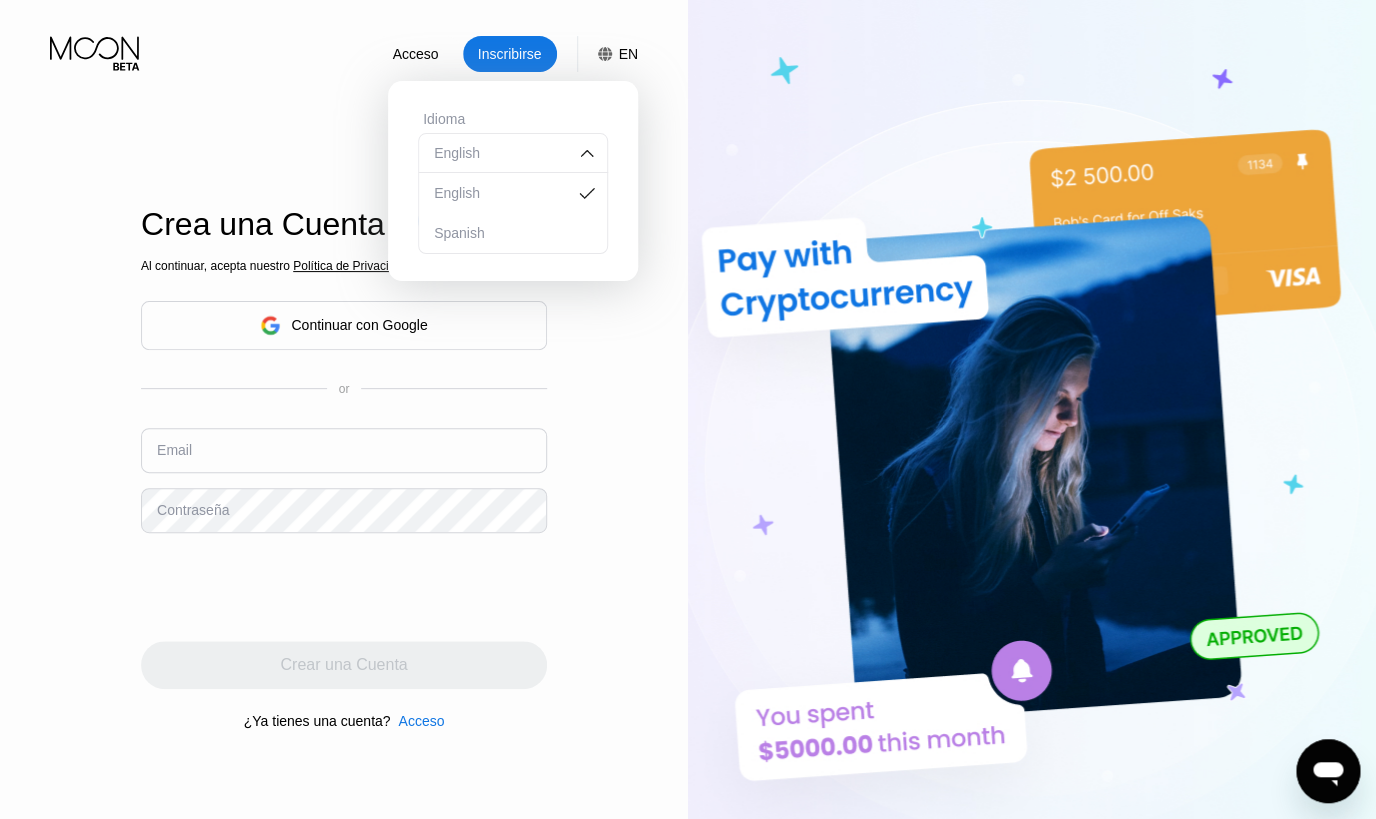 click on "Spanish" at bounding box center (513, 233) 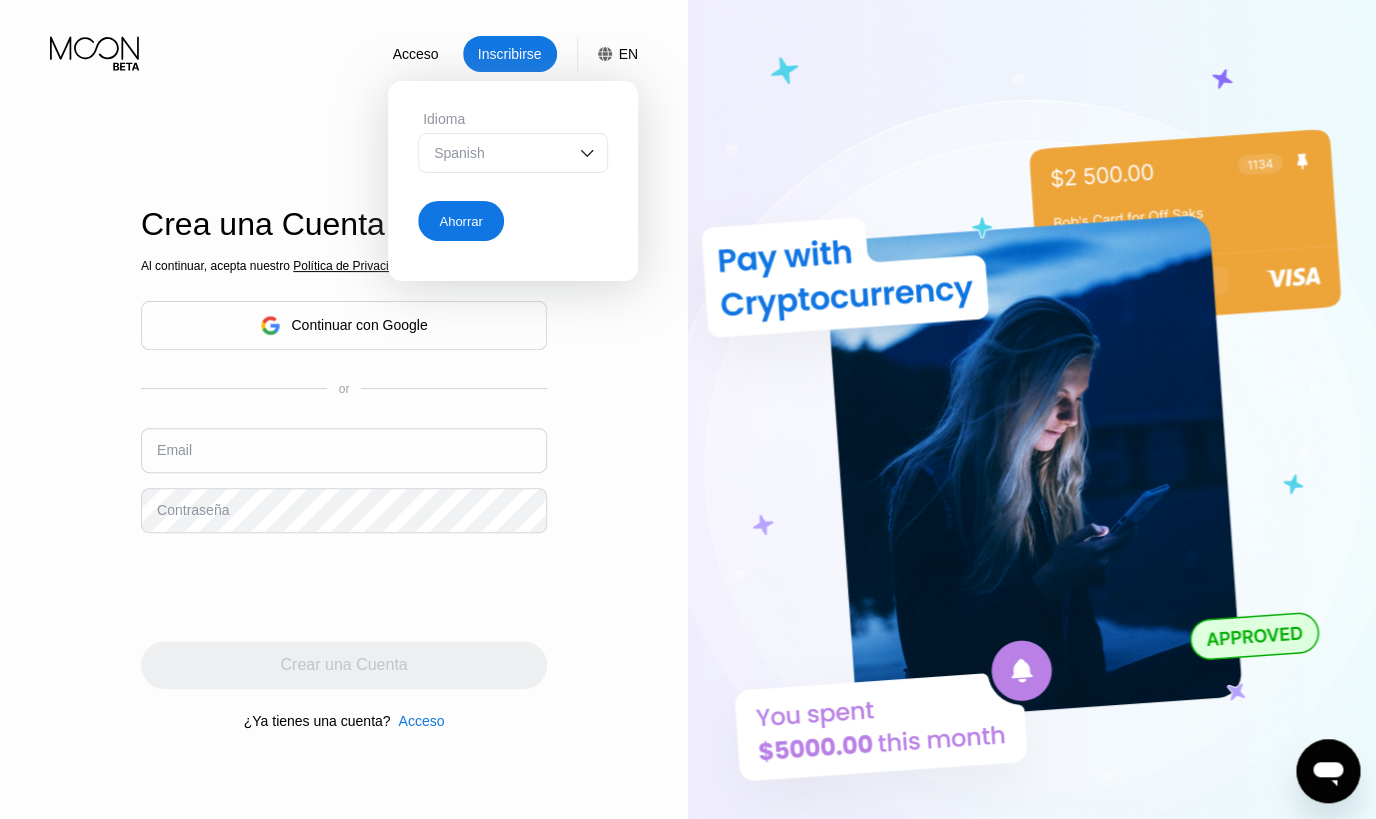 click at bounding box center (1032, 450) 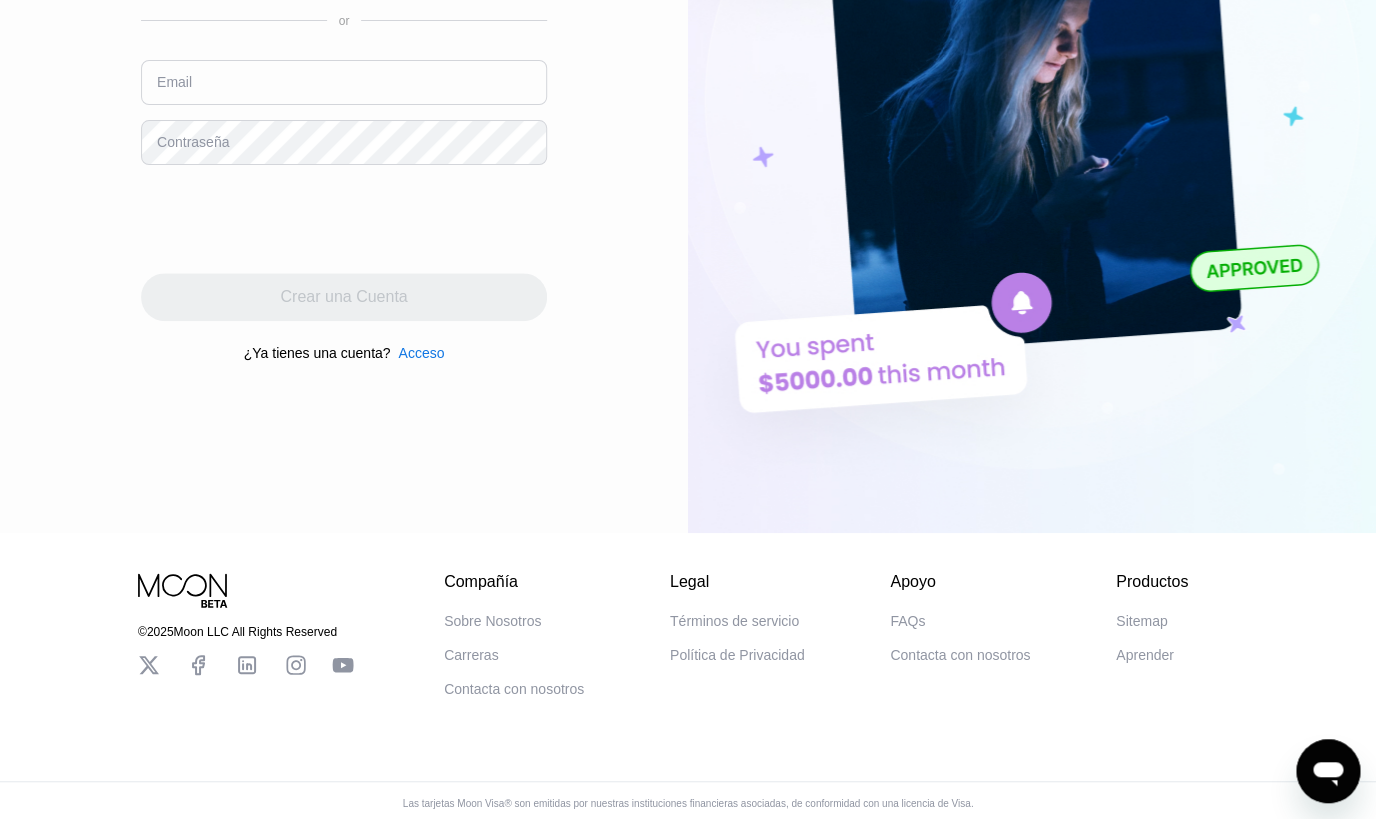 scroll, scrollTop: 379, scrollLeft: 0, axis: vertical 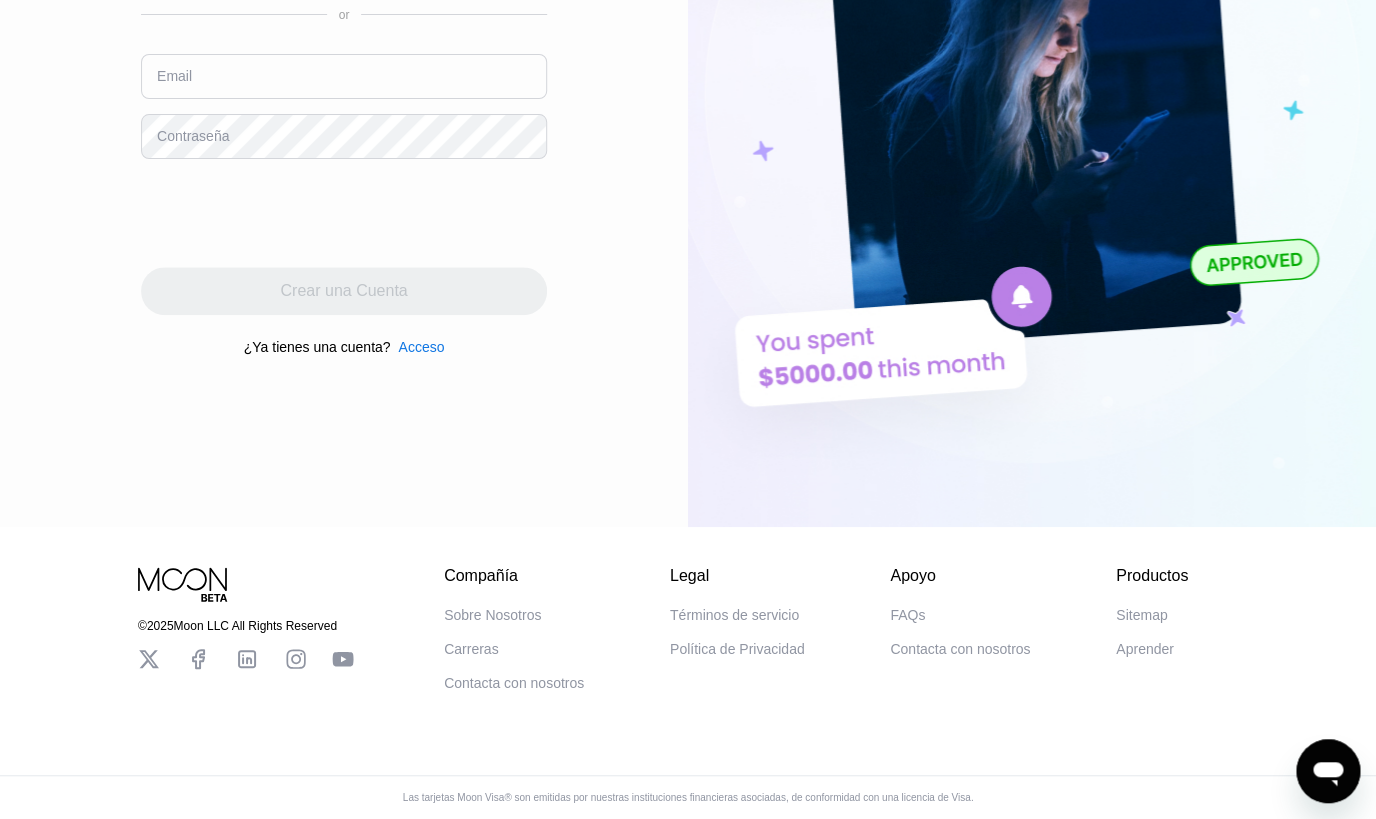 click on "FAQs" at bounding box center (907, 615) 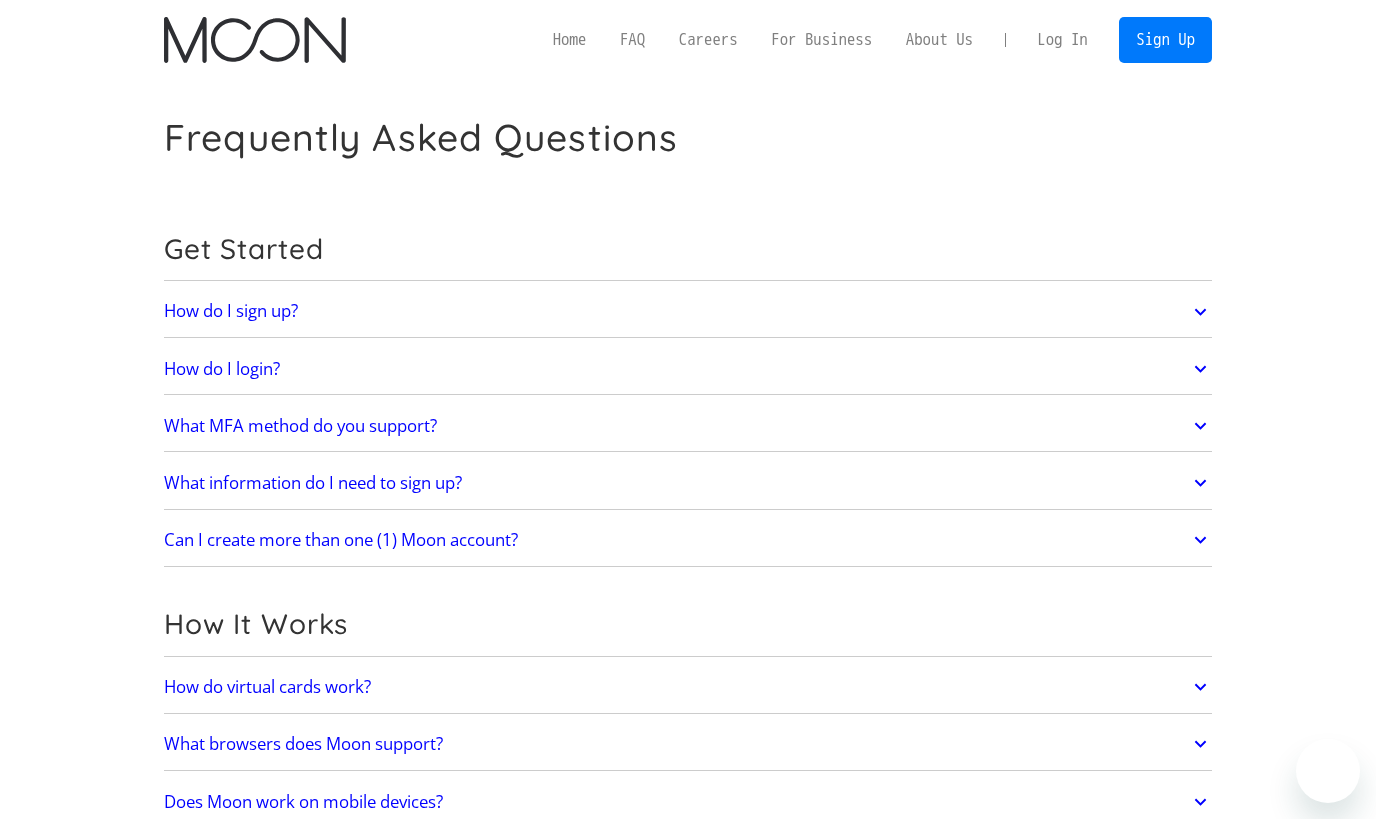 scroll, scrollTop: 0, scrollLeft: 0, axis: both 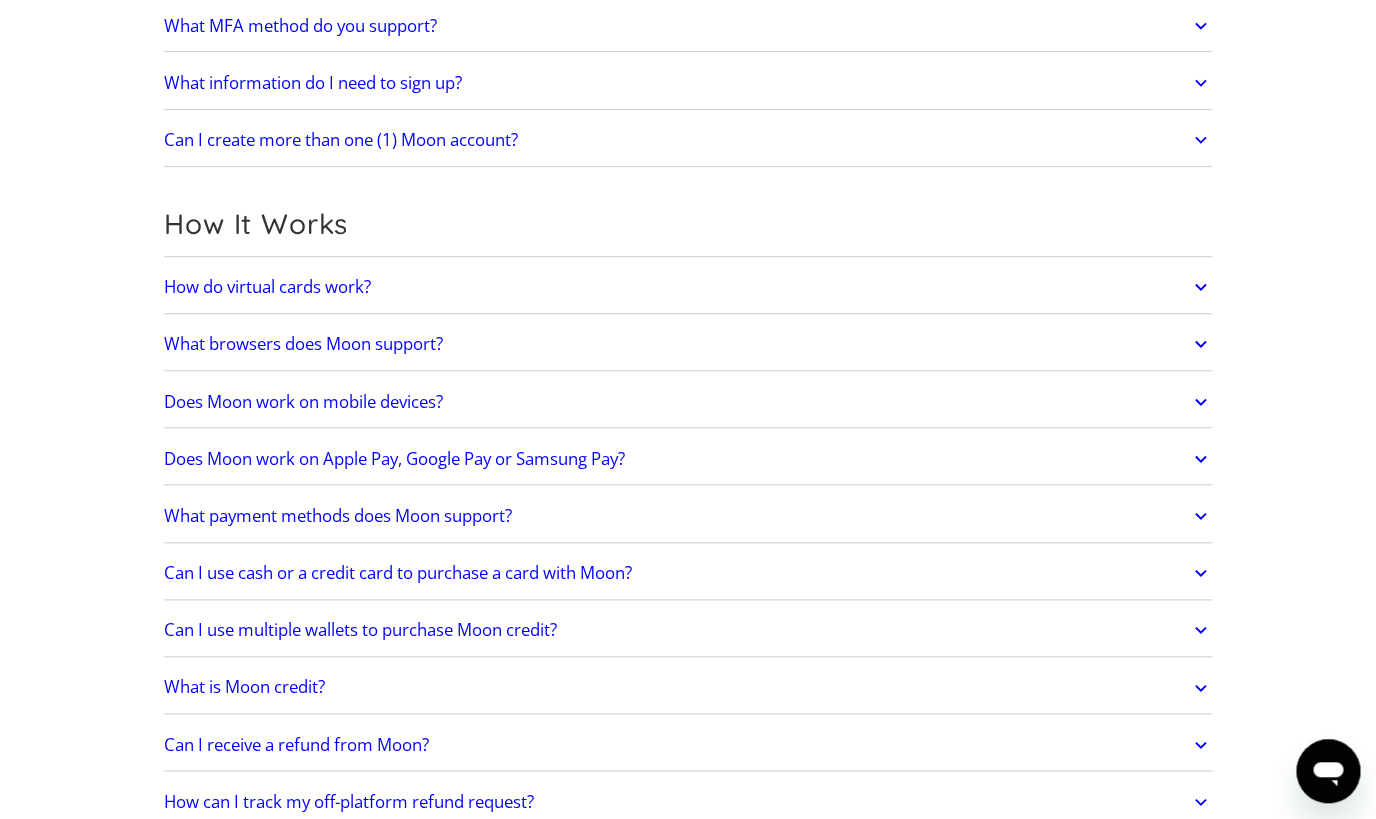 click 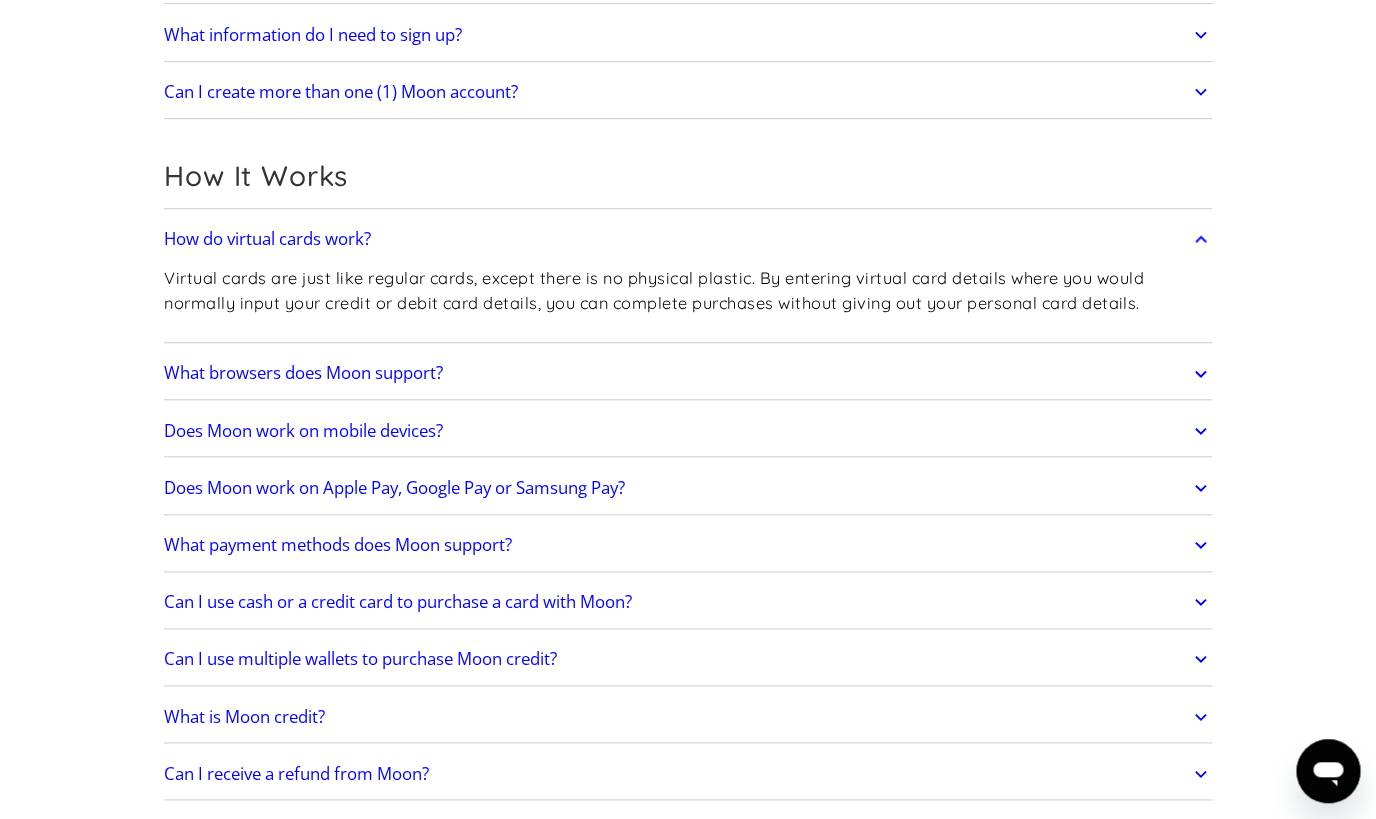 scroll, scrollTop: 480, scrollLeft: 0, axis: vertical 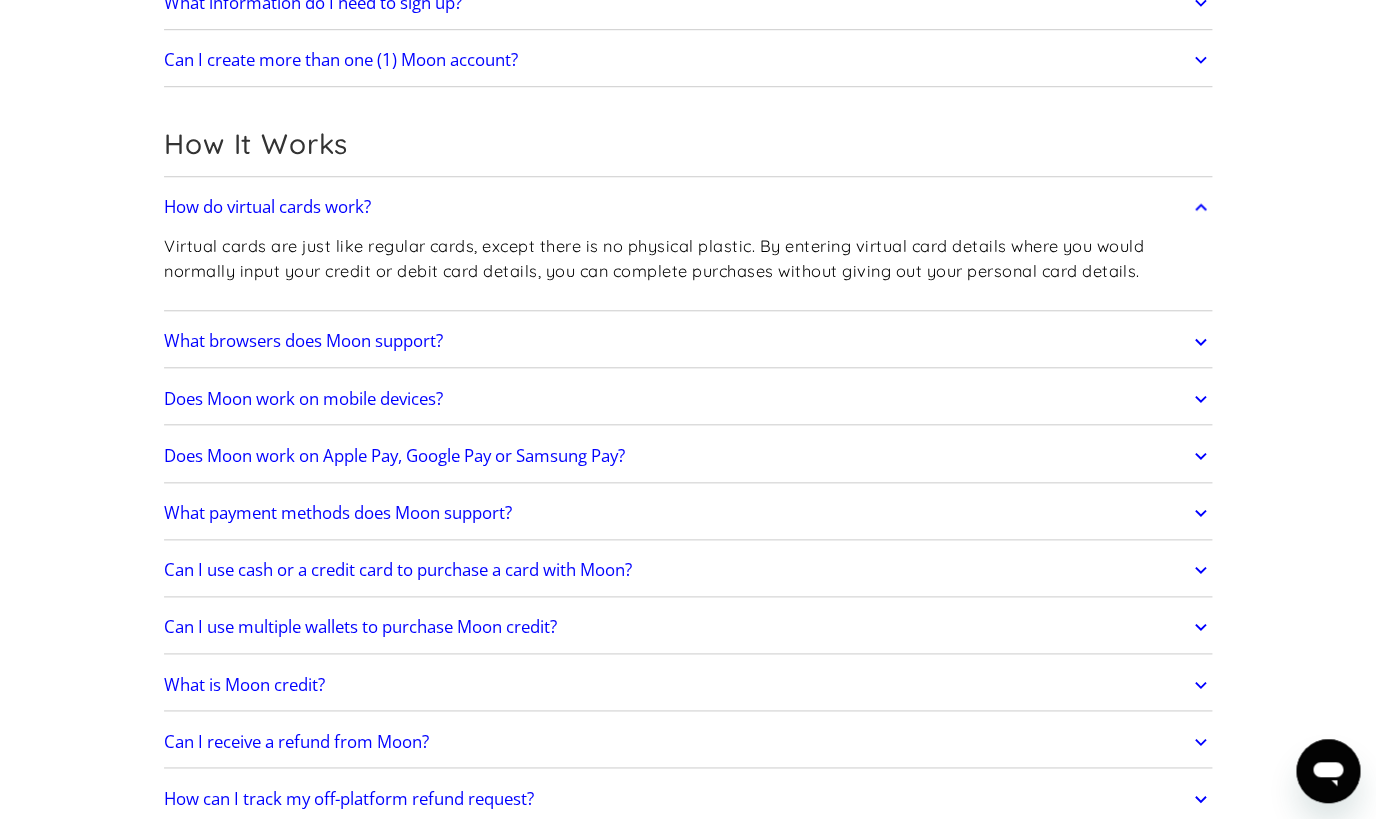 click 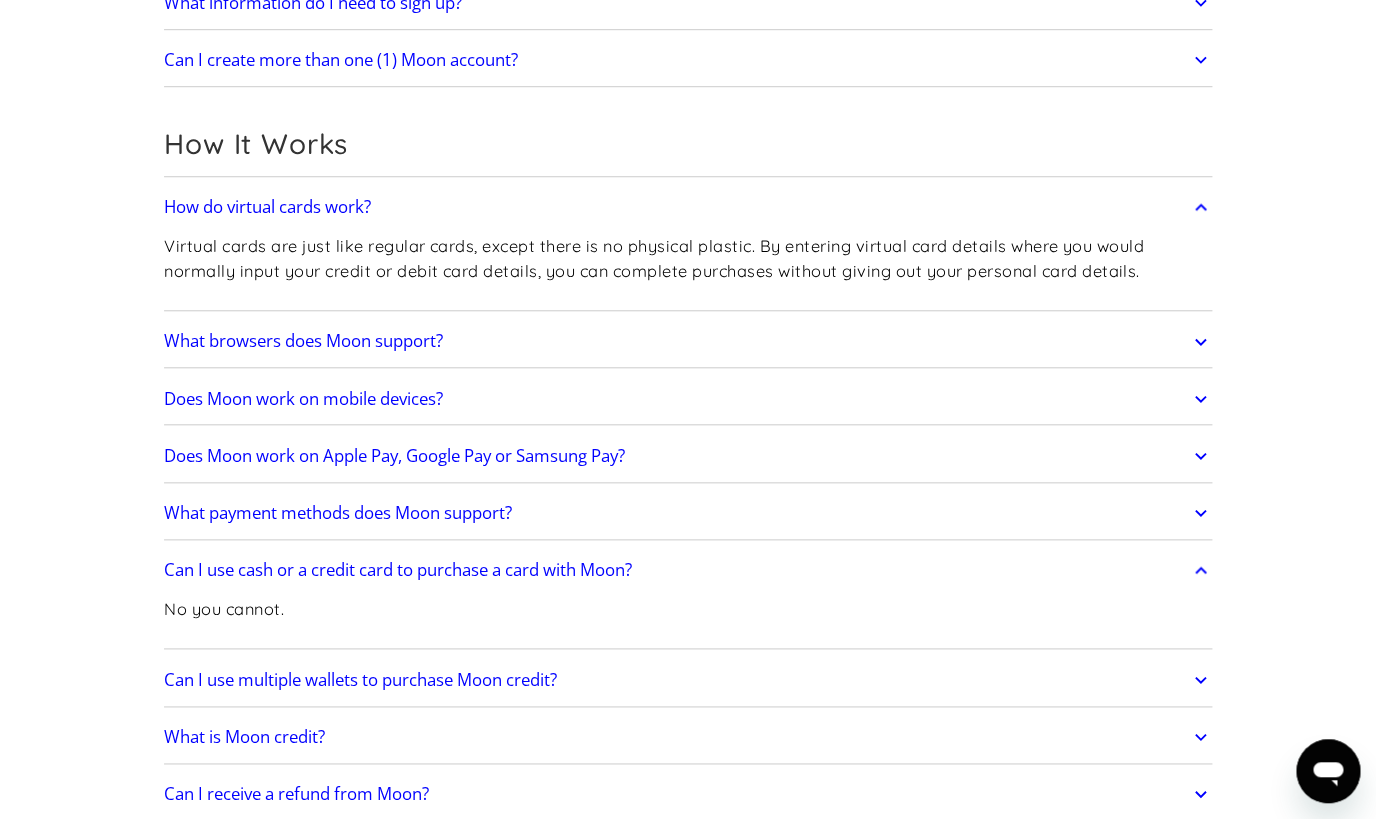 click 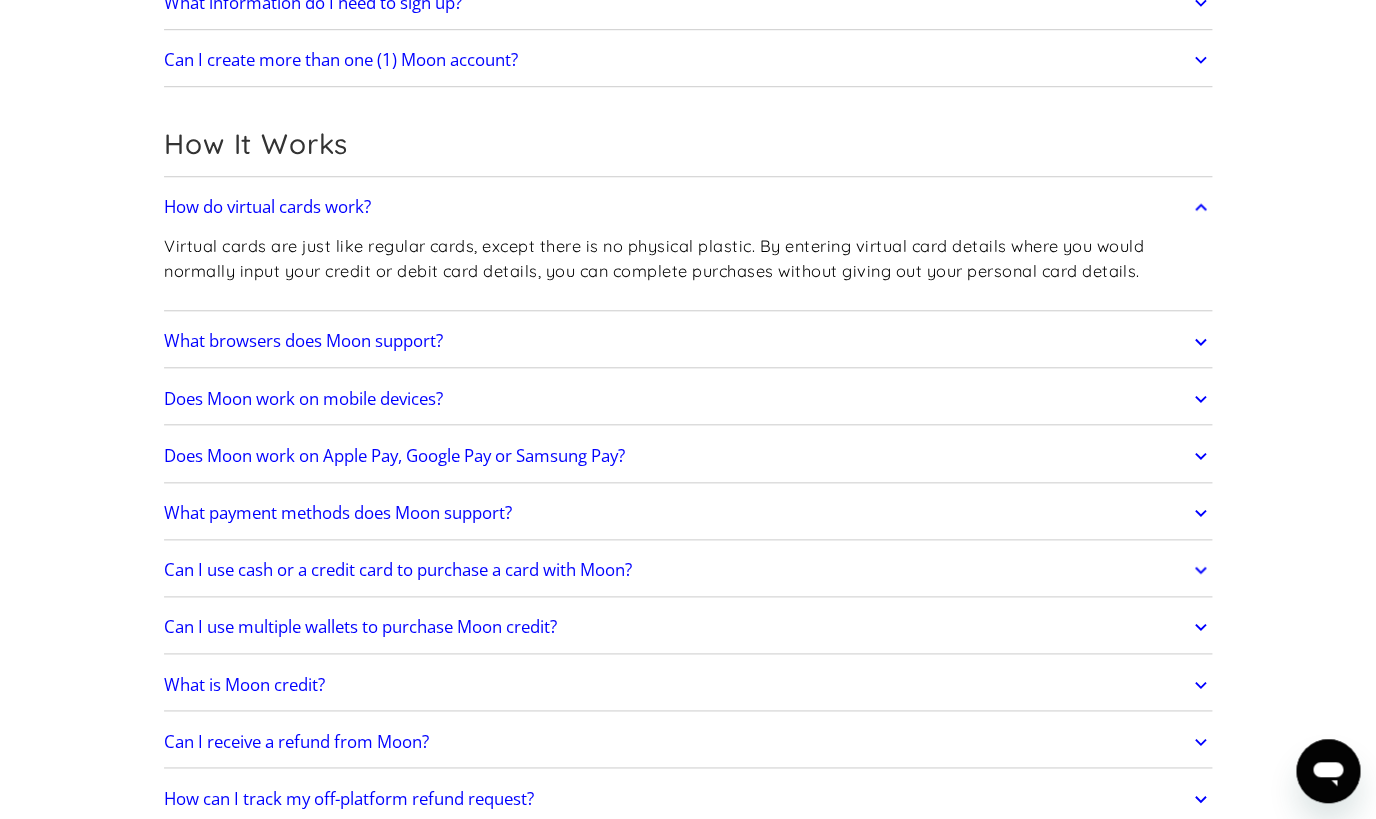 click 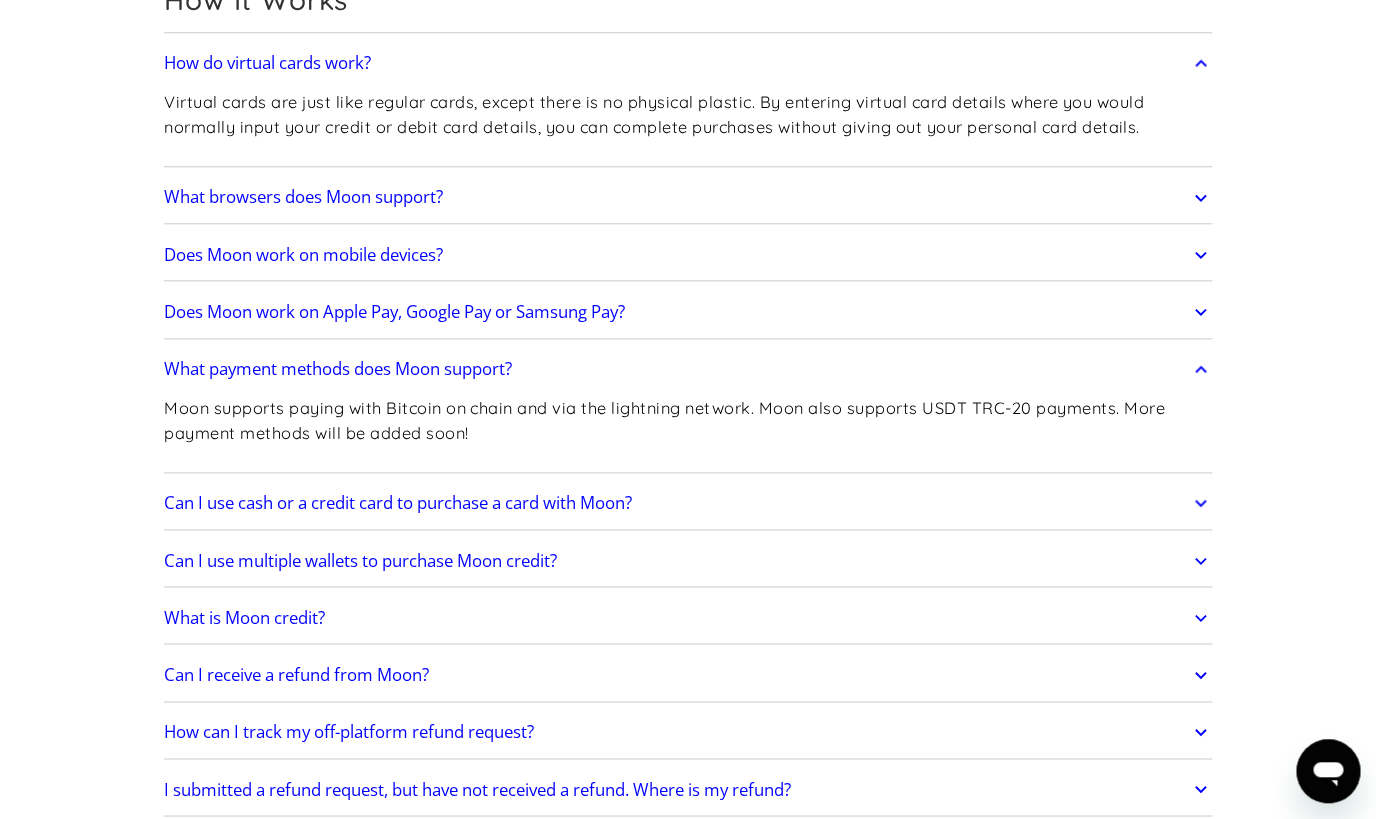 scroll, scrollTop: 672, scrollLeft: 0, axis: vertical 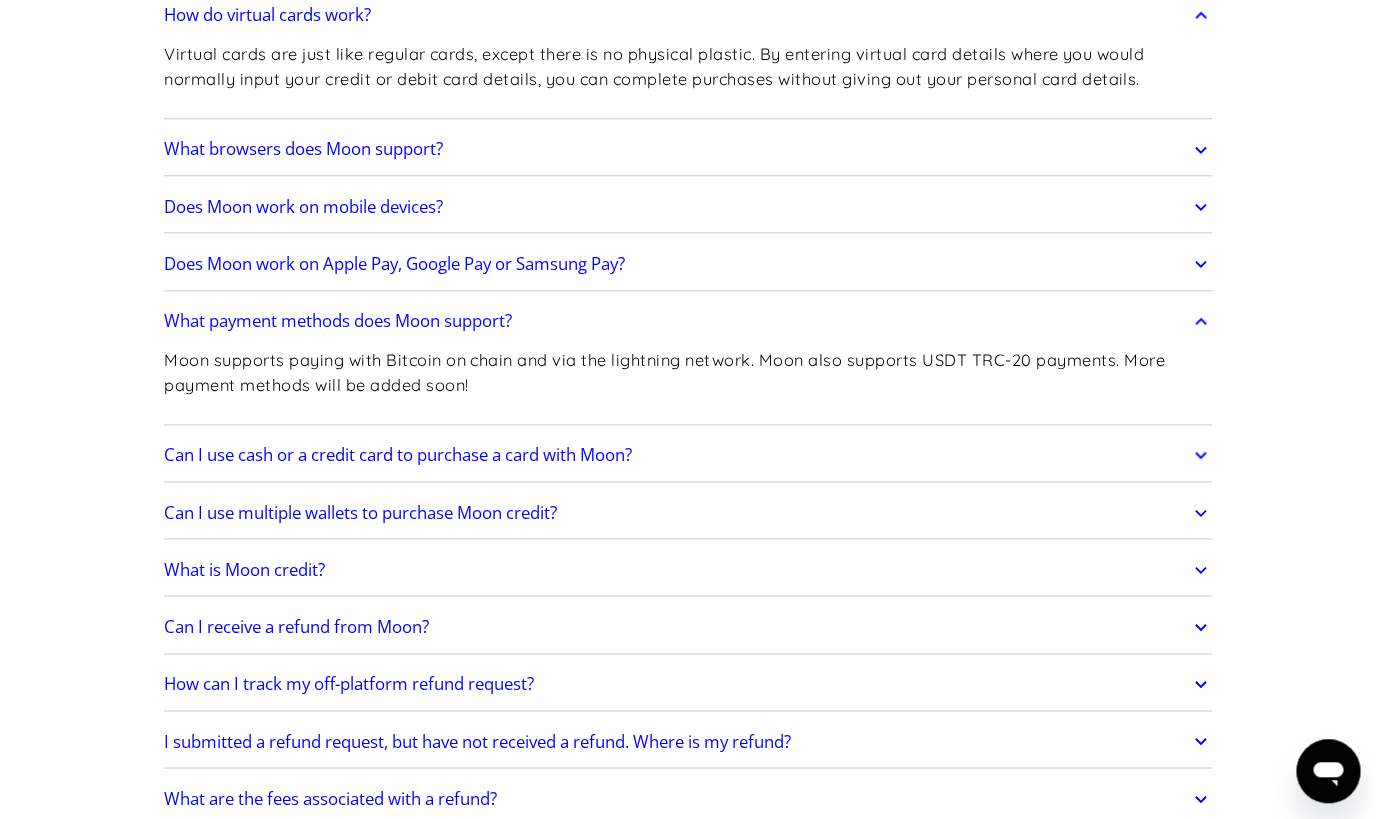 click 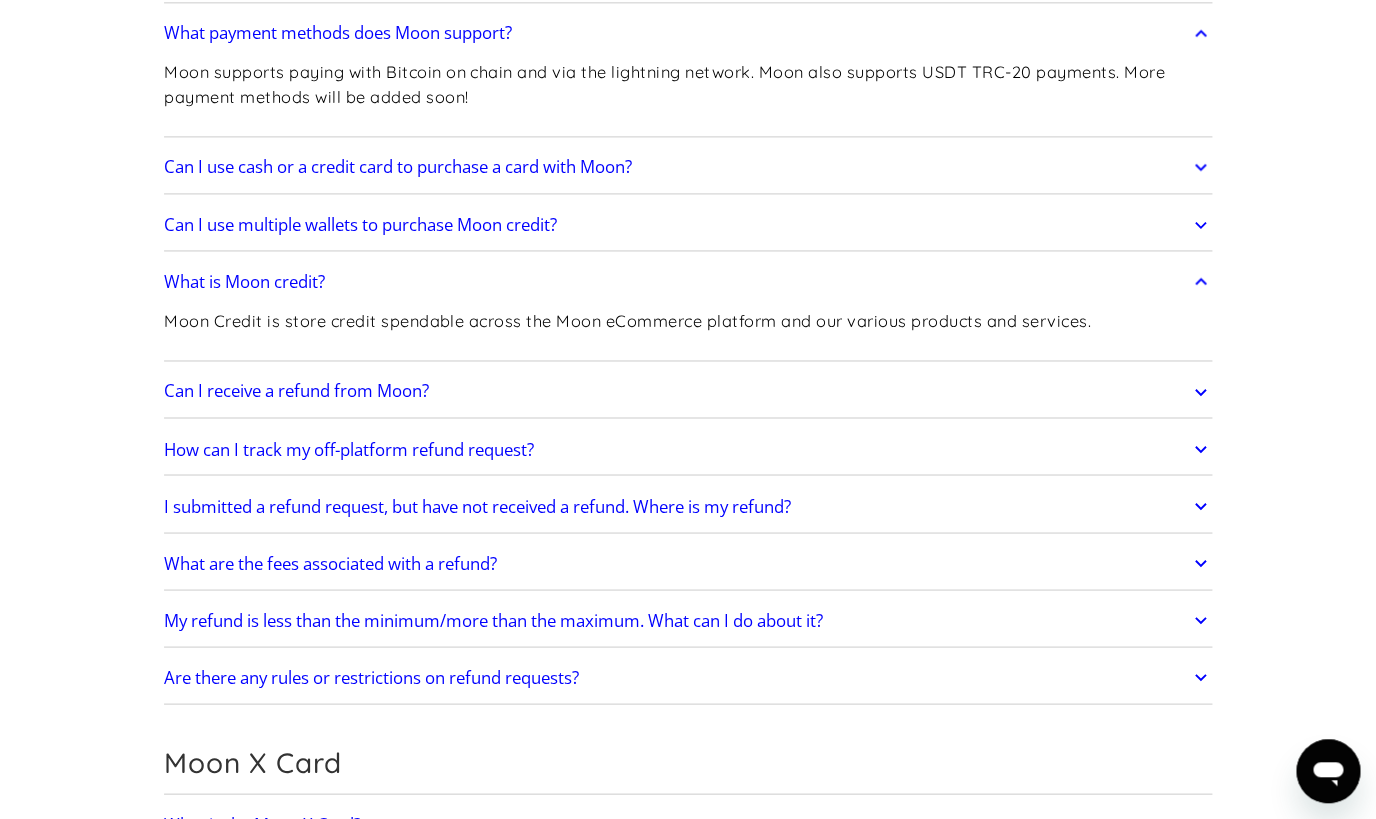 scroll, scrollTop: 1056, scrollLeft: 0, axis: vertical 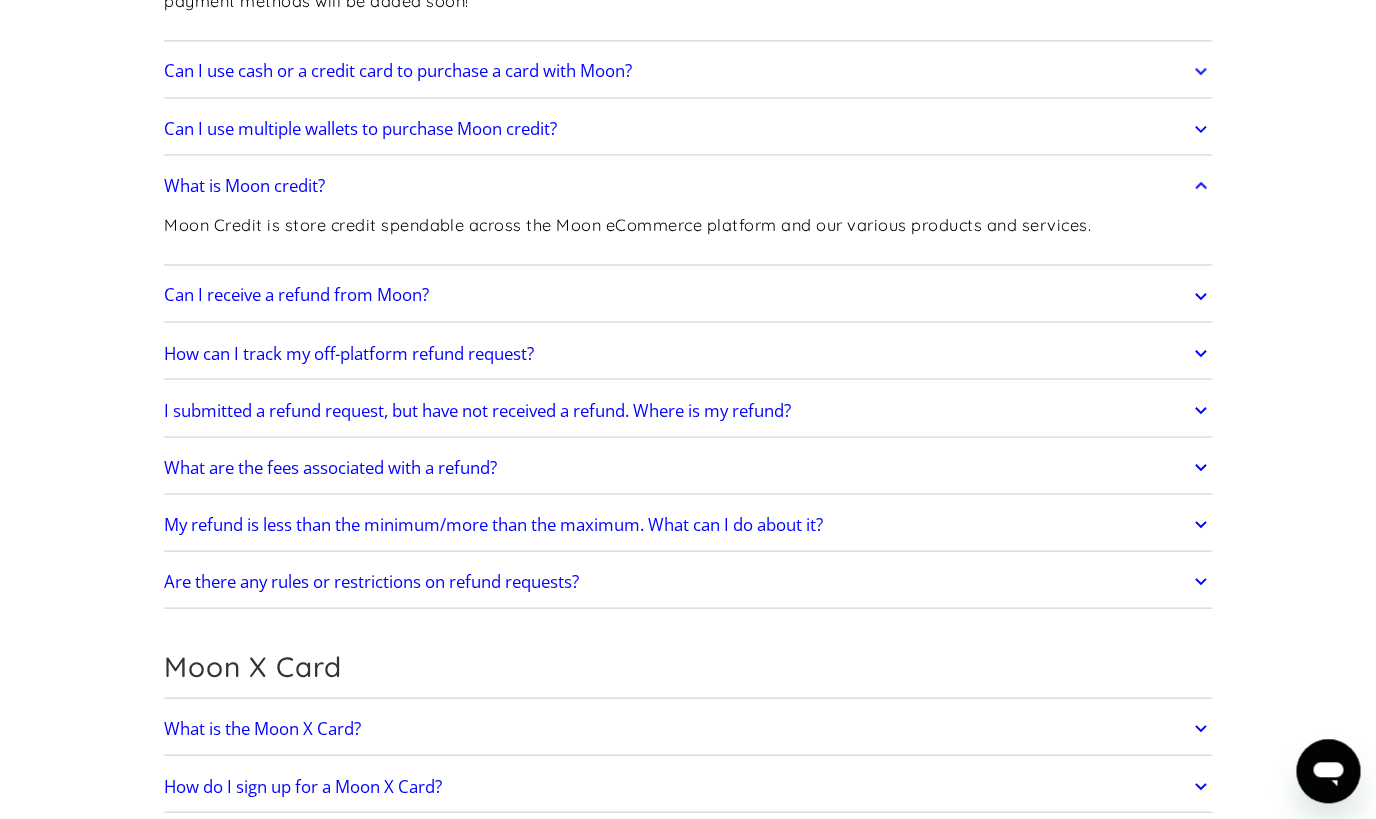 click 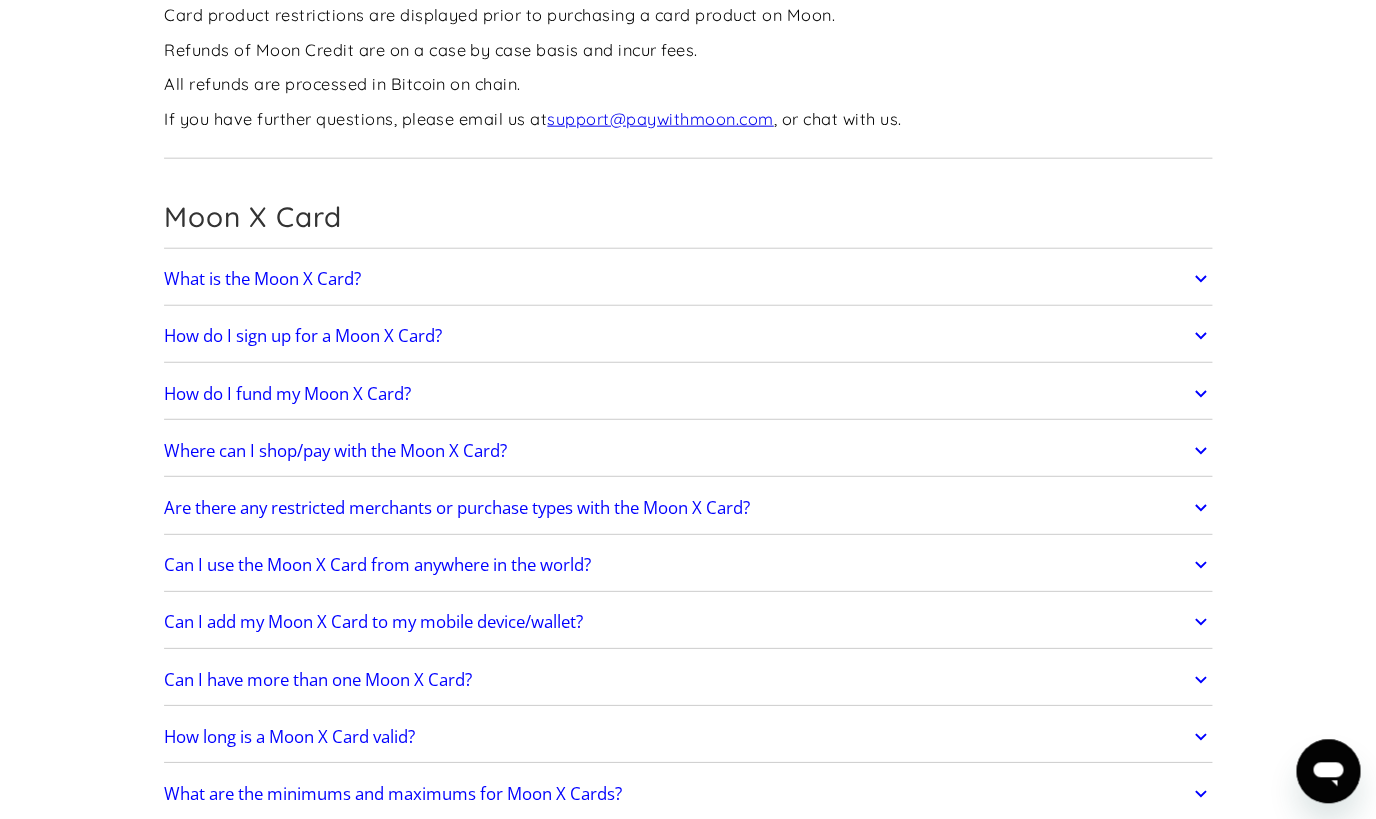 scroll, scrollTop: 1728, scrollLeft: 0, axis: vertical 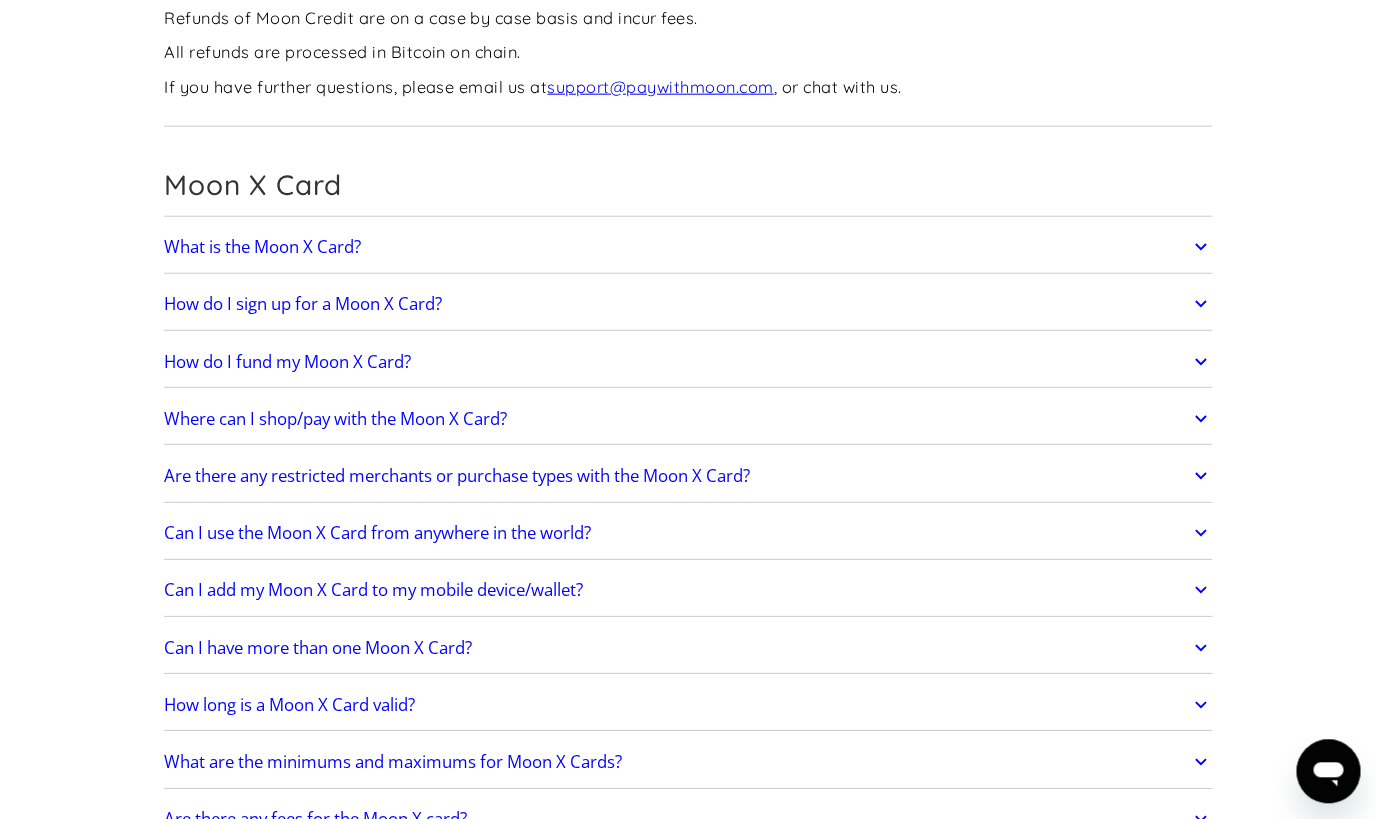 click 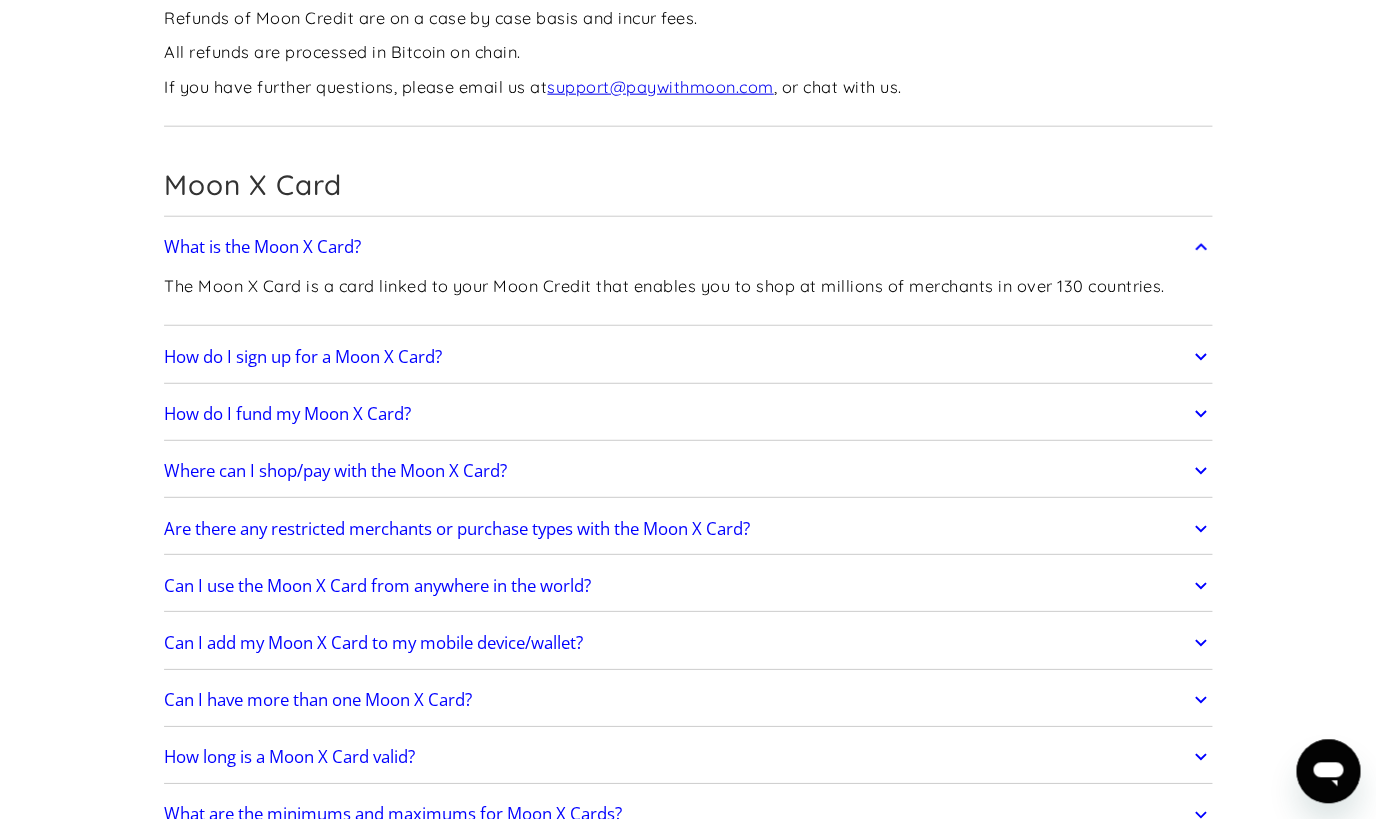 click 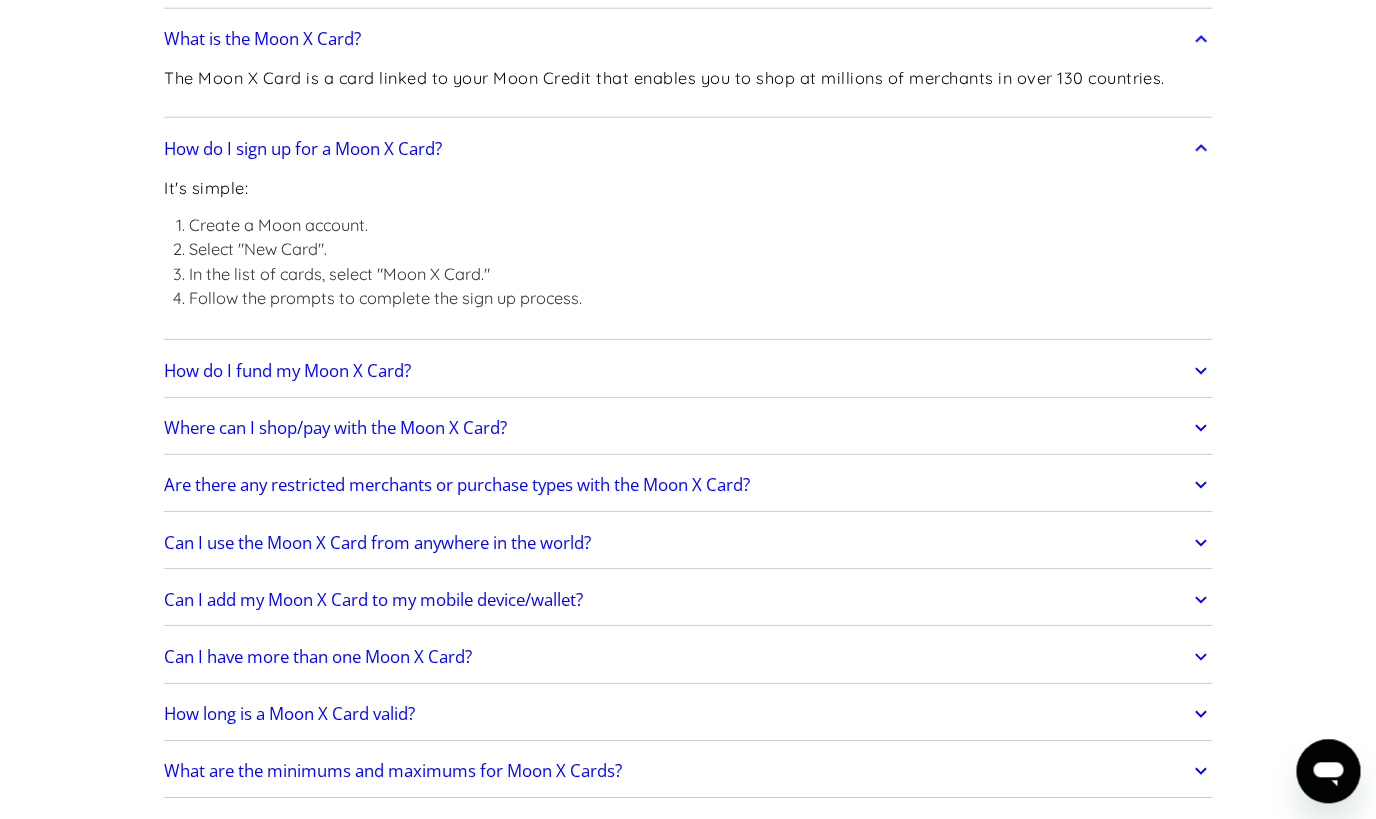scroll, scrollTop: 2032, scrollLeft: 0, axis: vertical 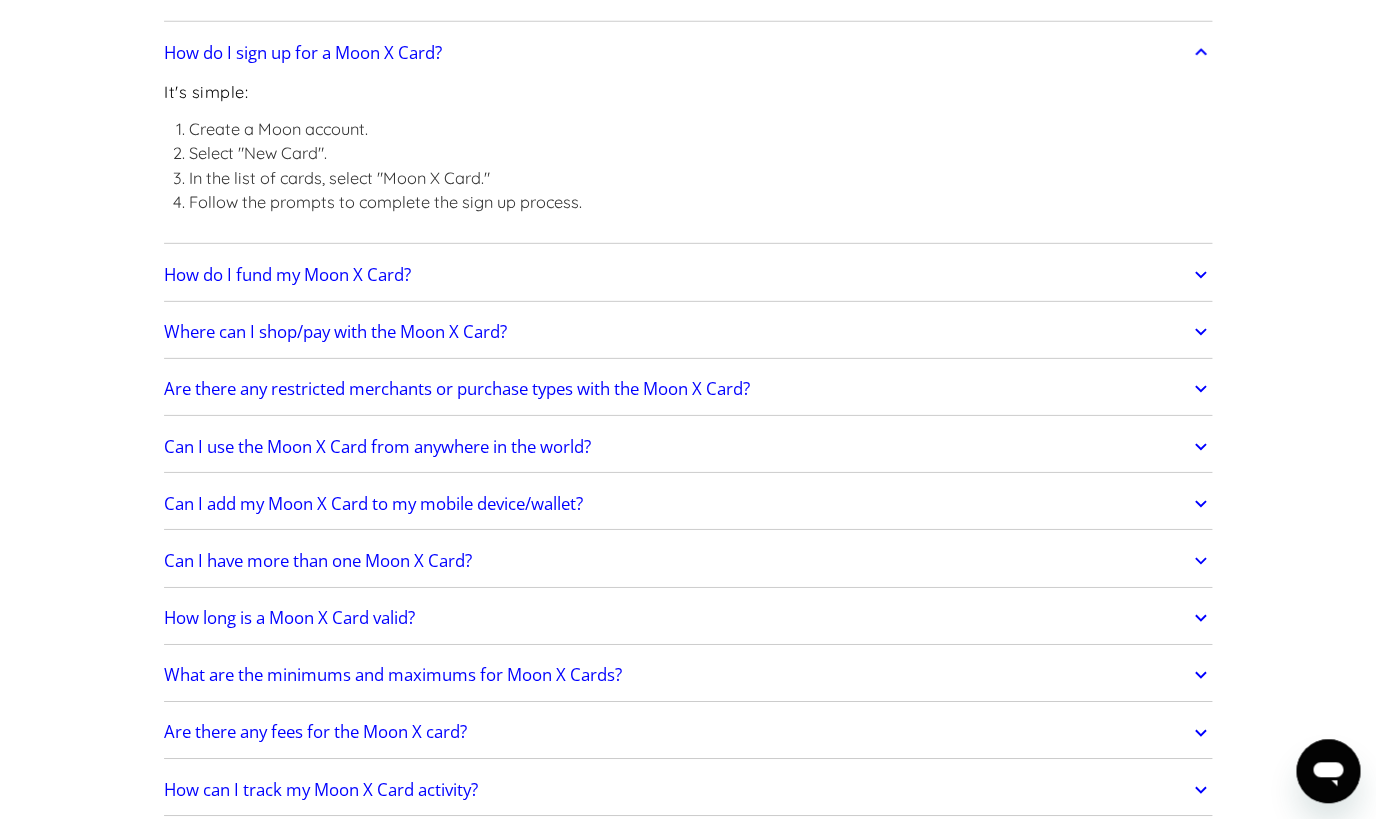 click 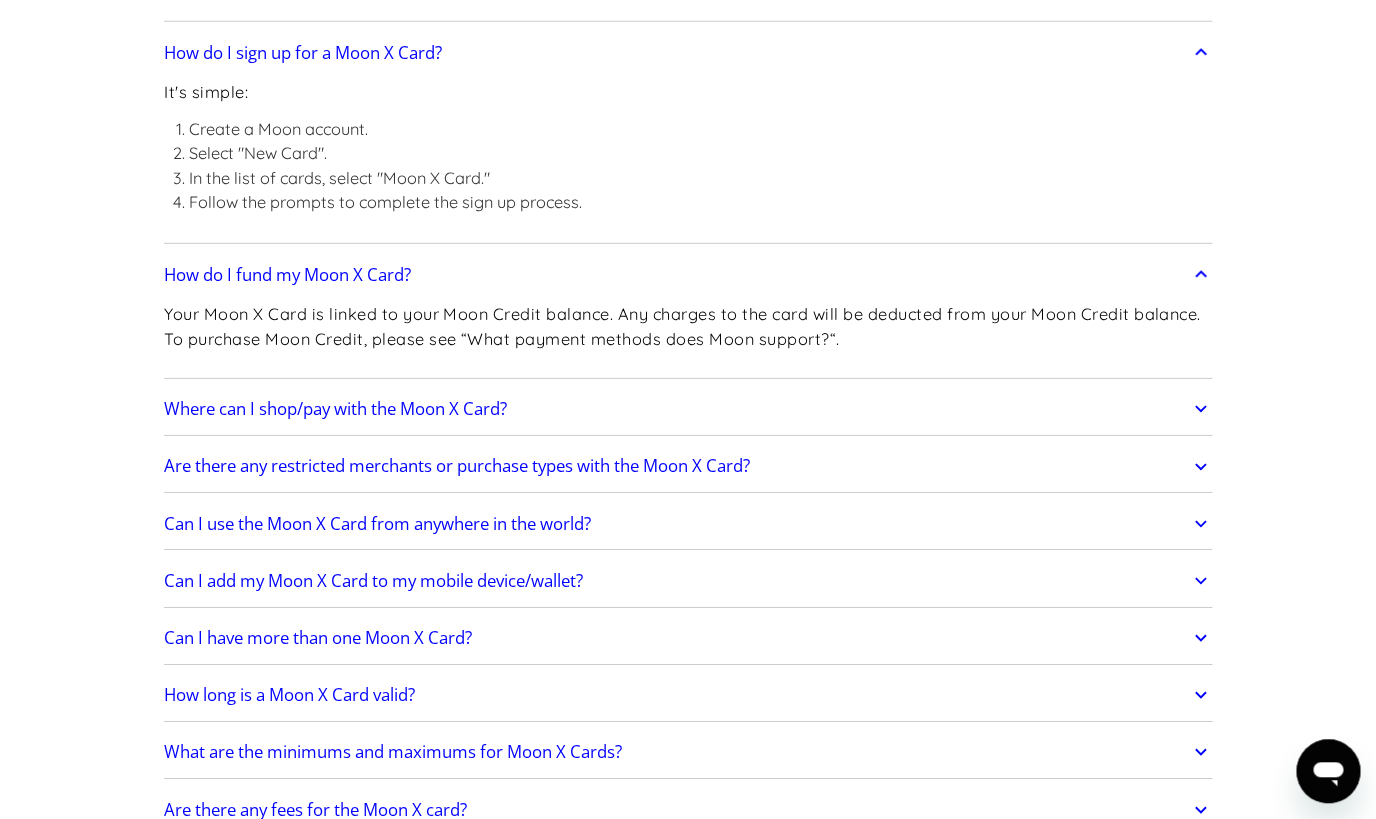 scroll, scrollTop: 2064, scrollLeft: 0, axis: vertical 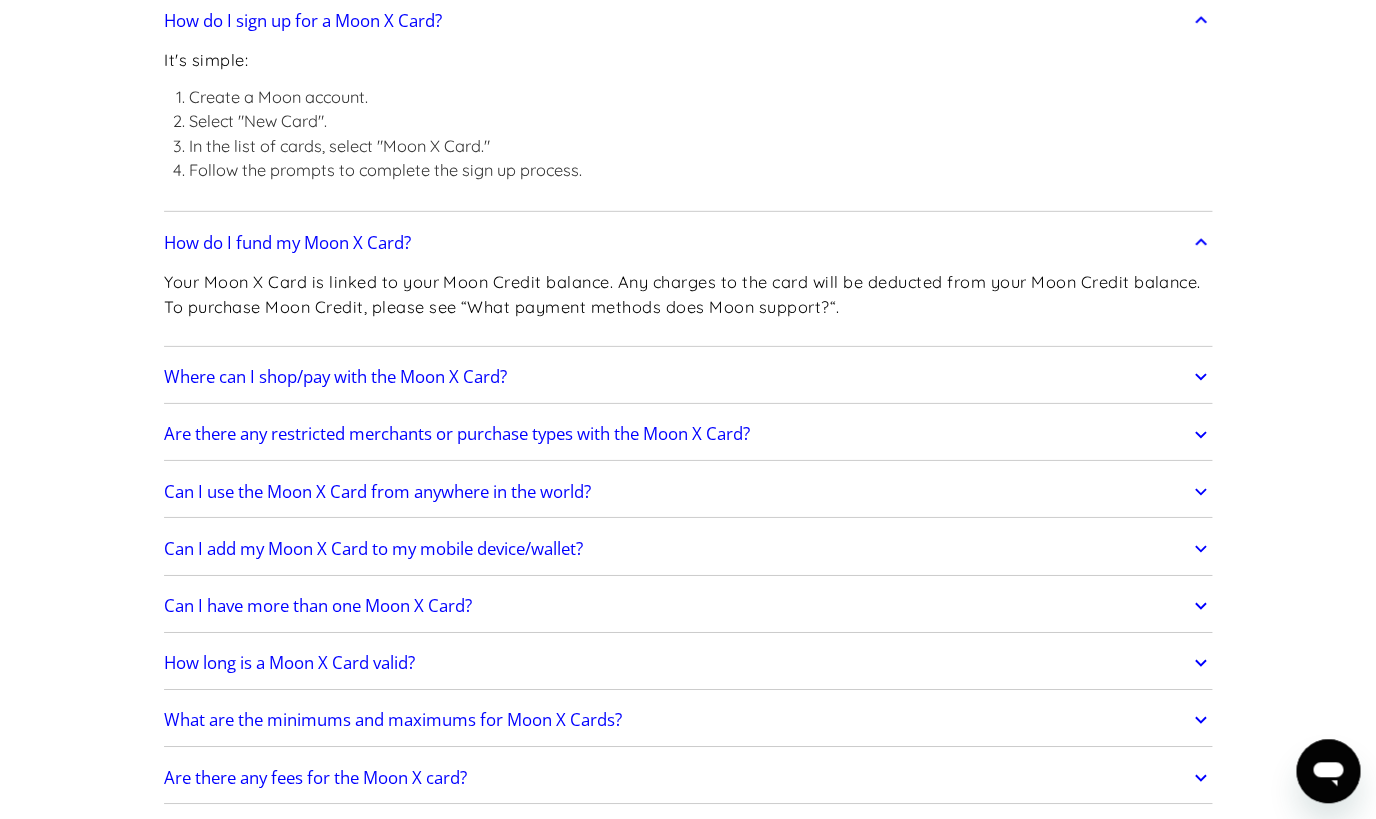 click 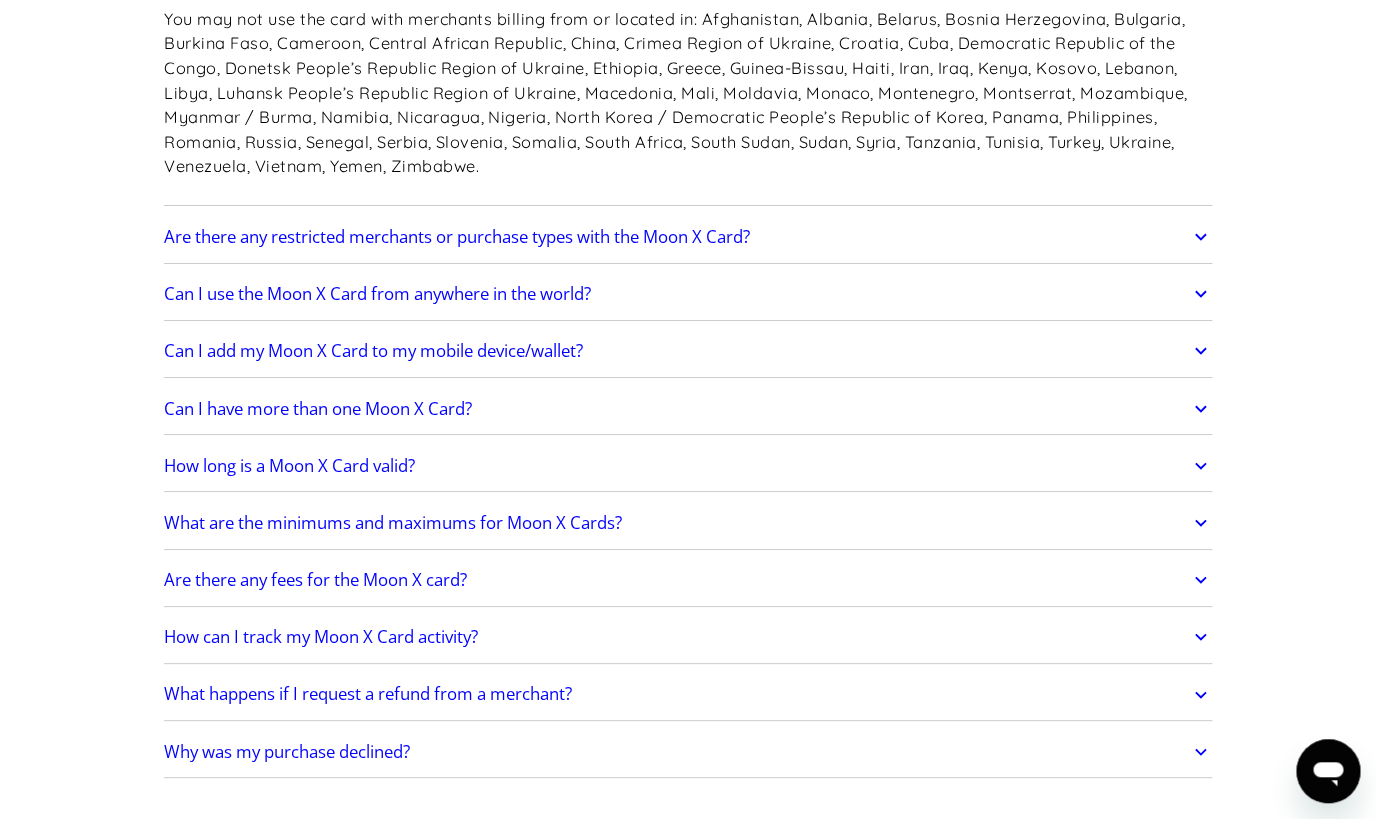 scroll, scrollTop: 2544, scrollLeft: 0, axis: vertical 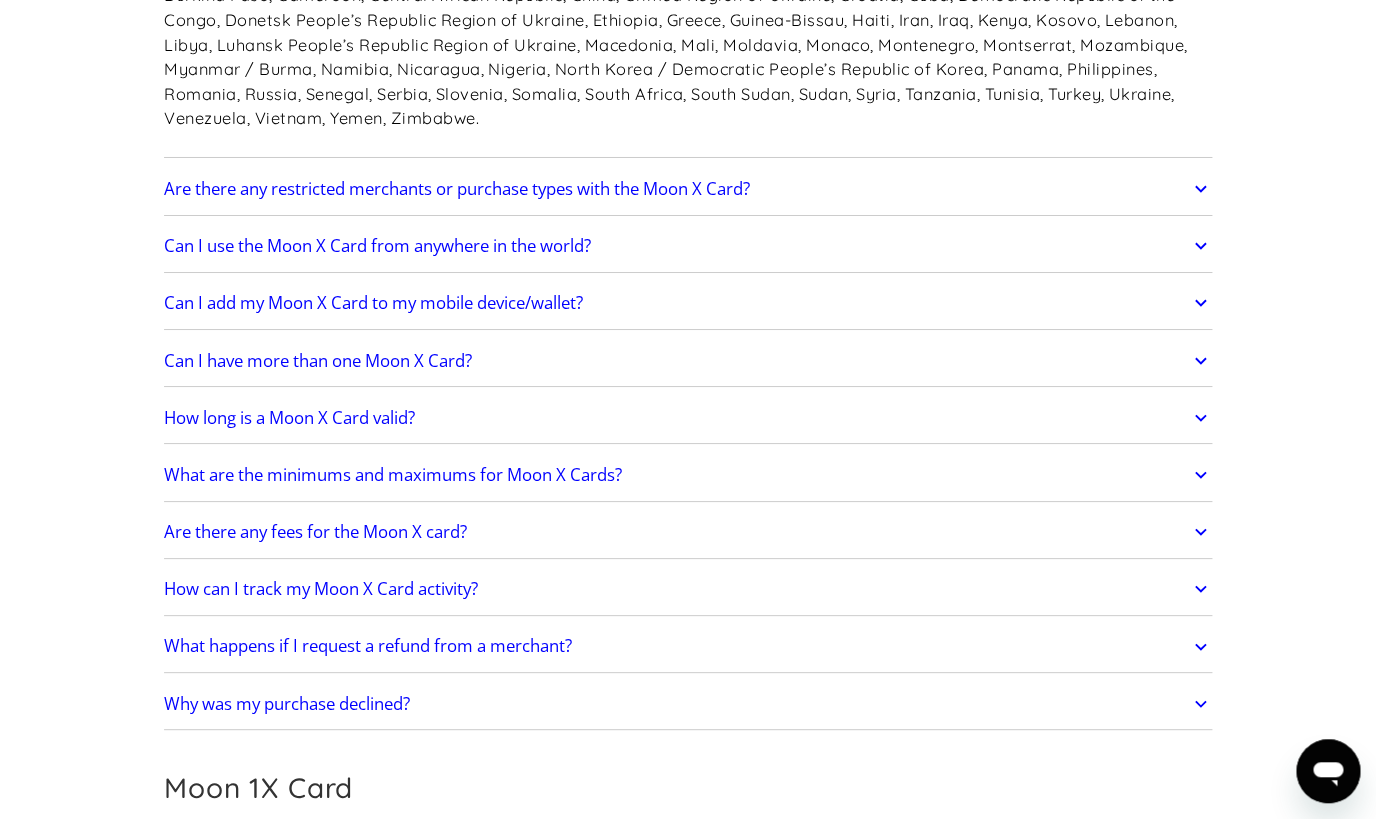 click 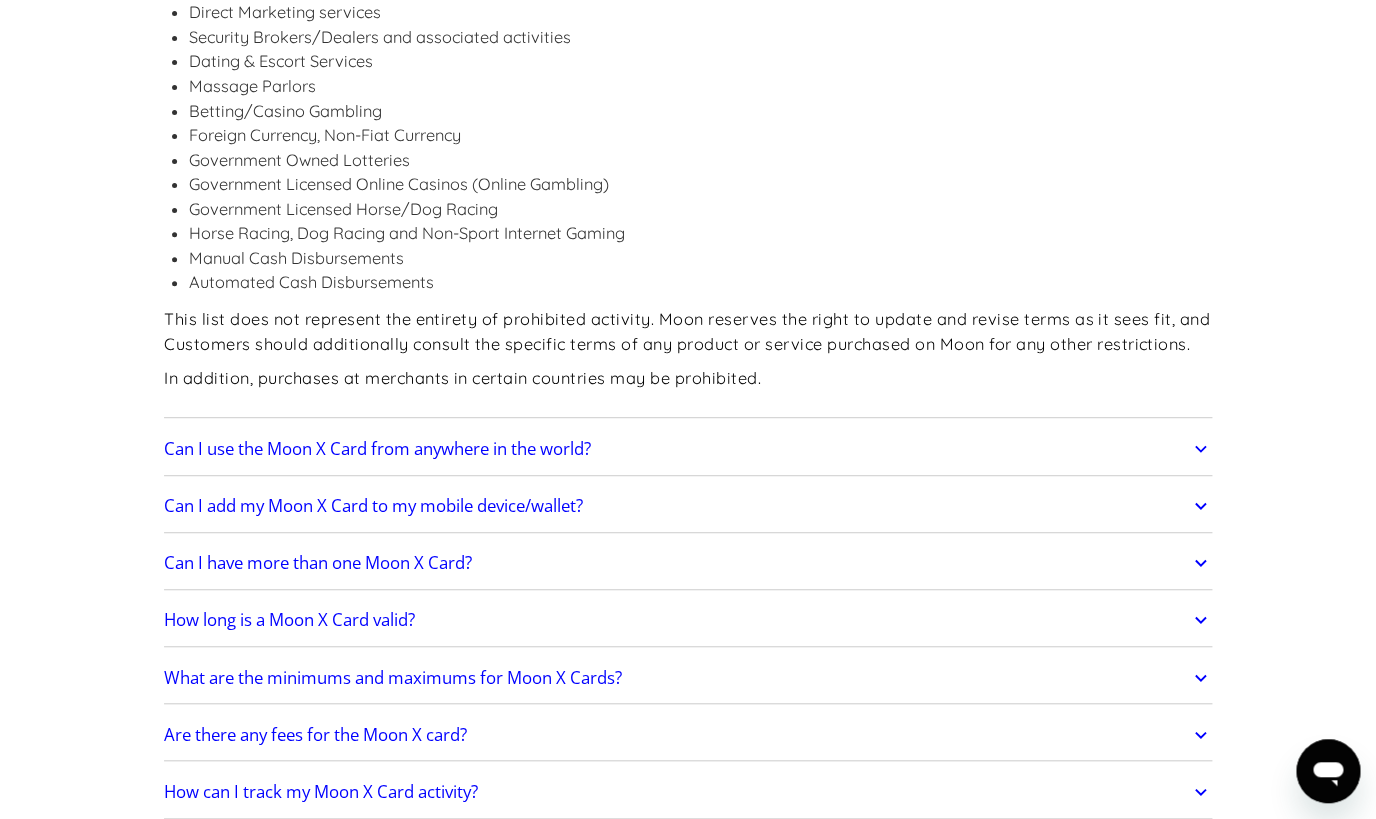 scroll, scrollTop: 3008, scrollLeft: 0, axis: vertical 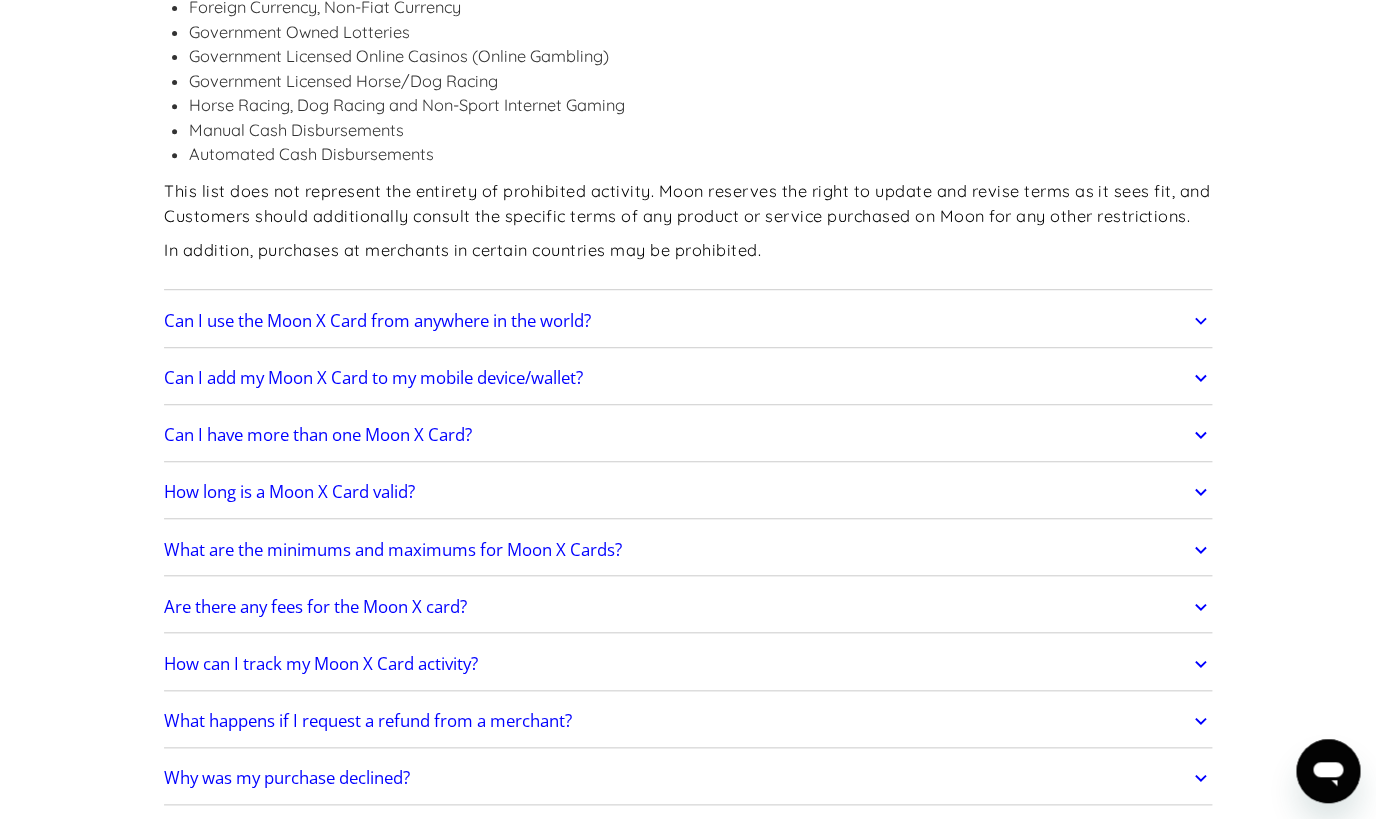 click 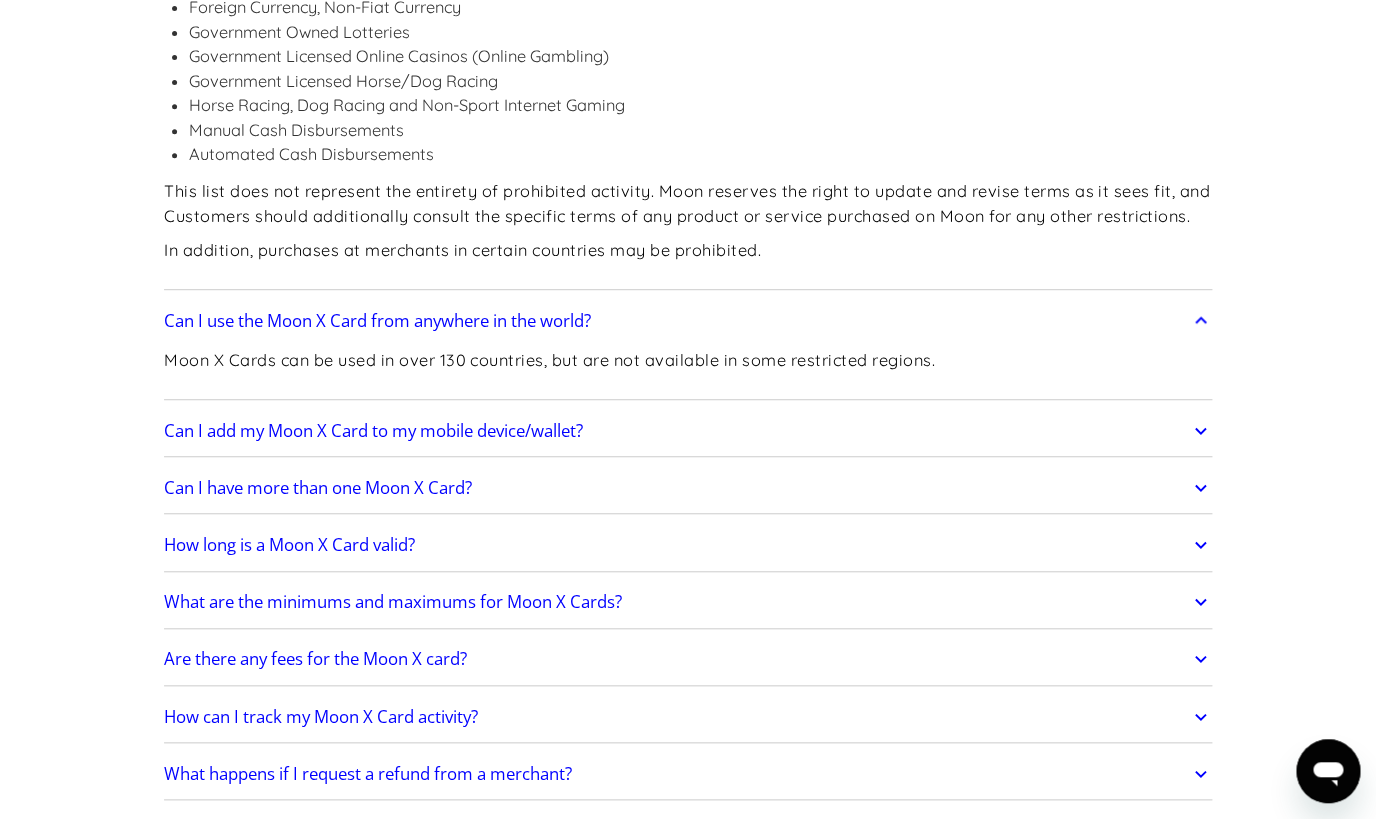scroll, scrollTop: 3040, scrollLeft: 0, axis: vertical 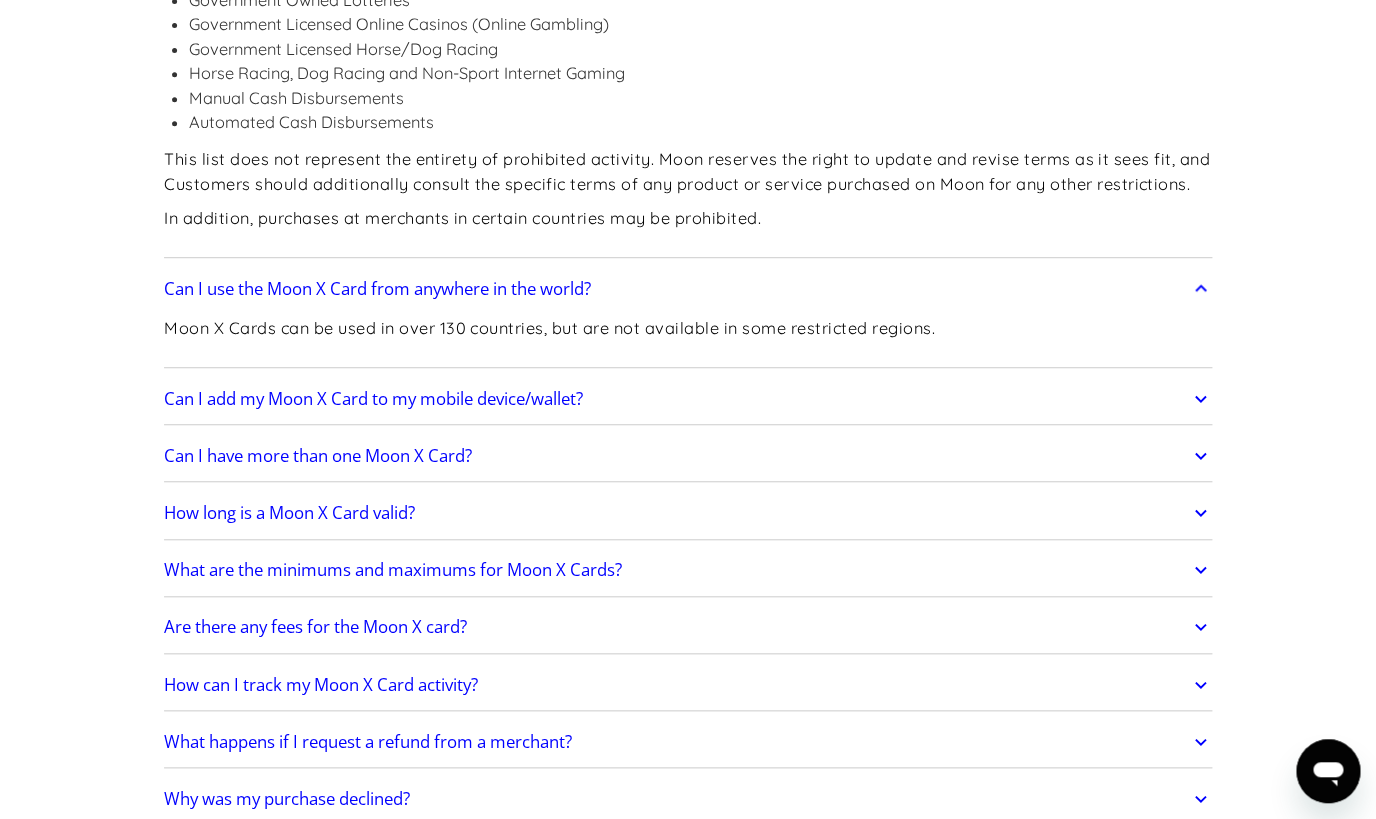 click 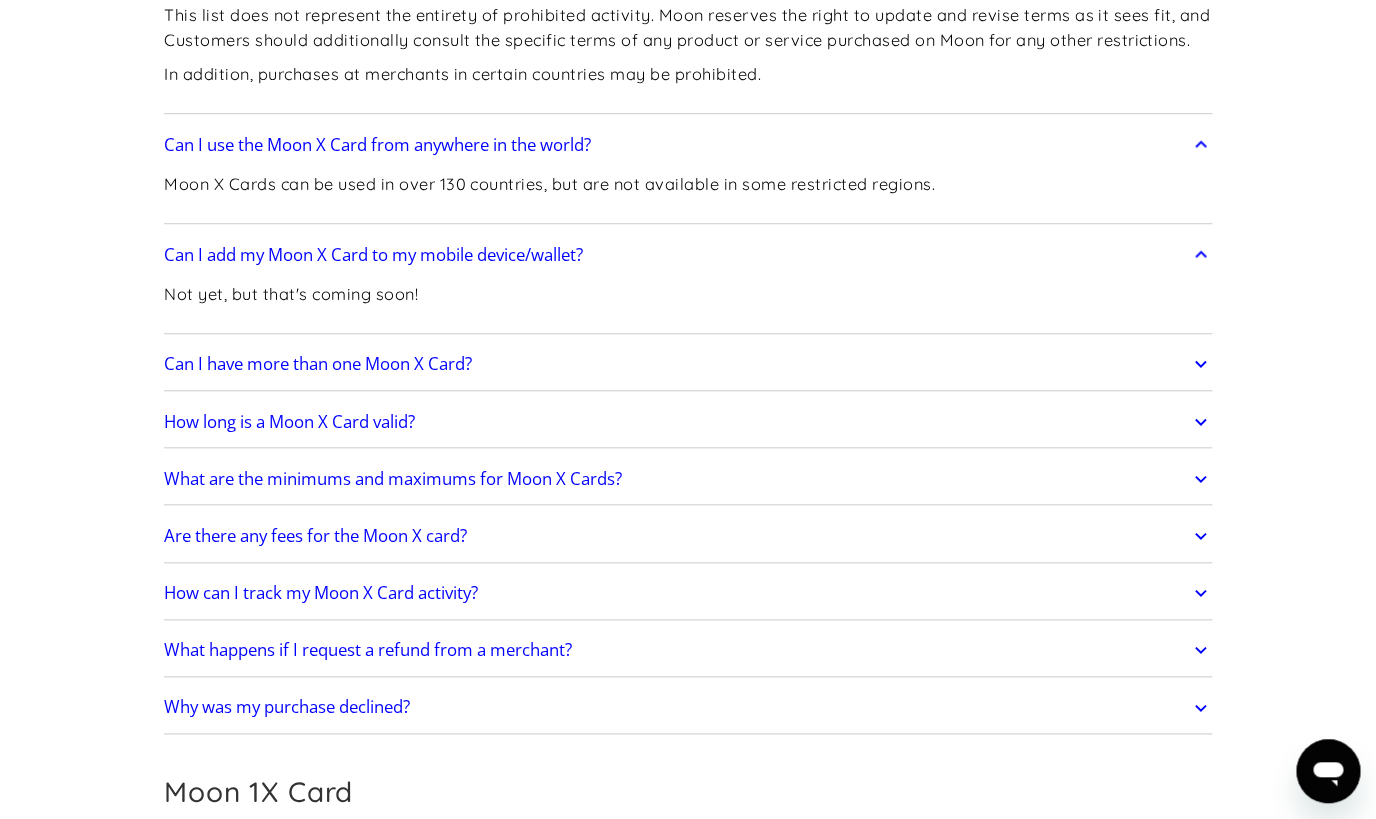 scroll, scrollTop: 3200, scrollLeft: 0, axis: vertical 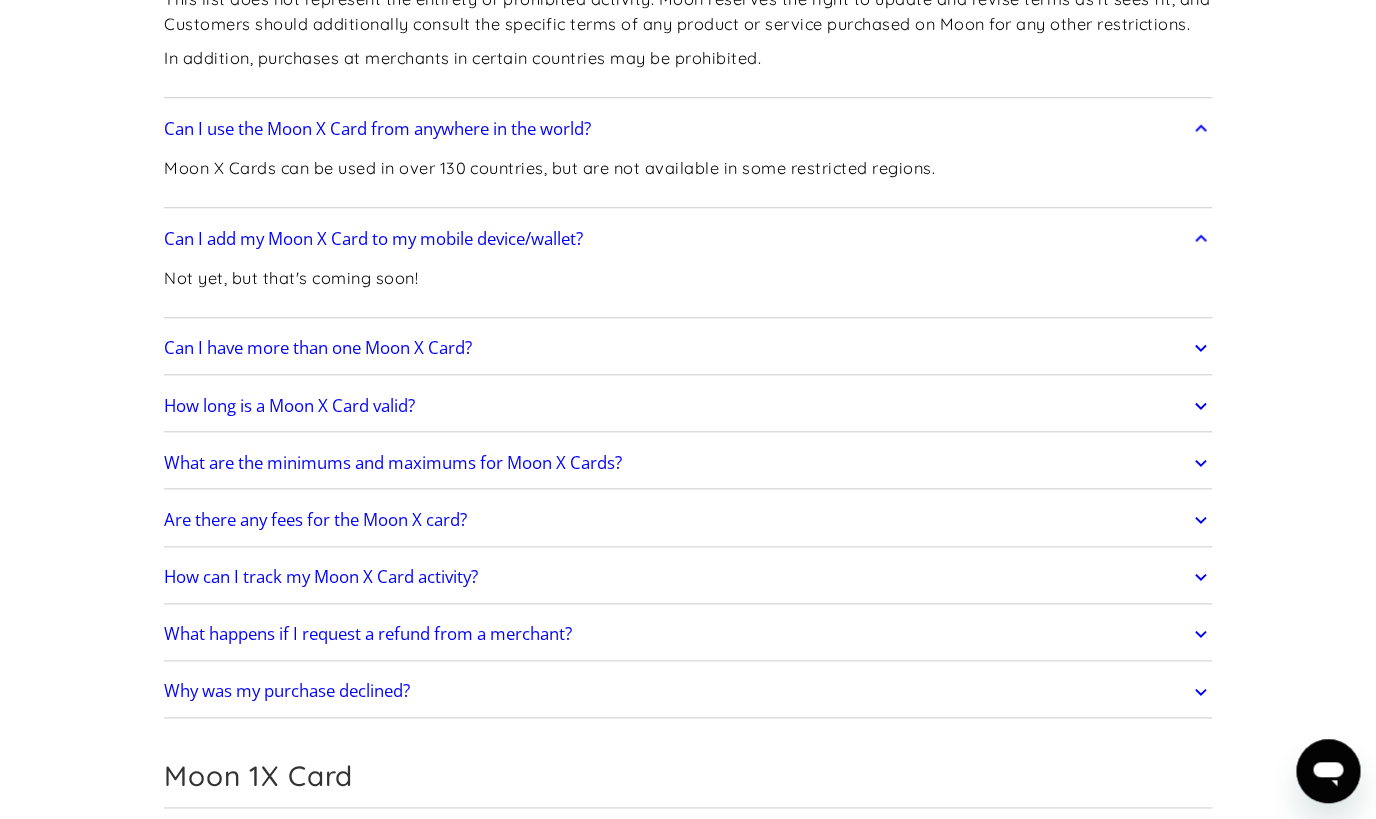 click 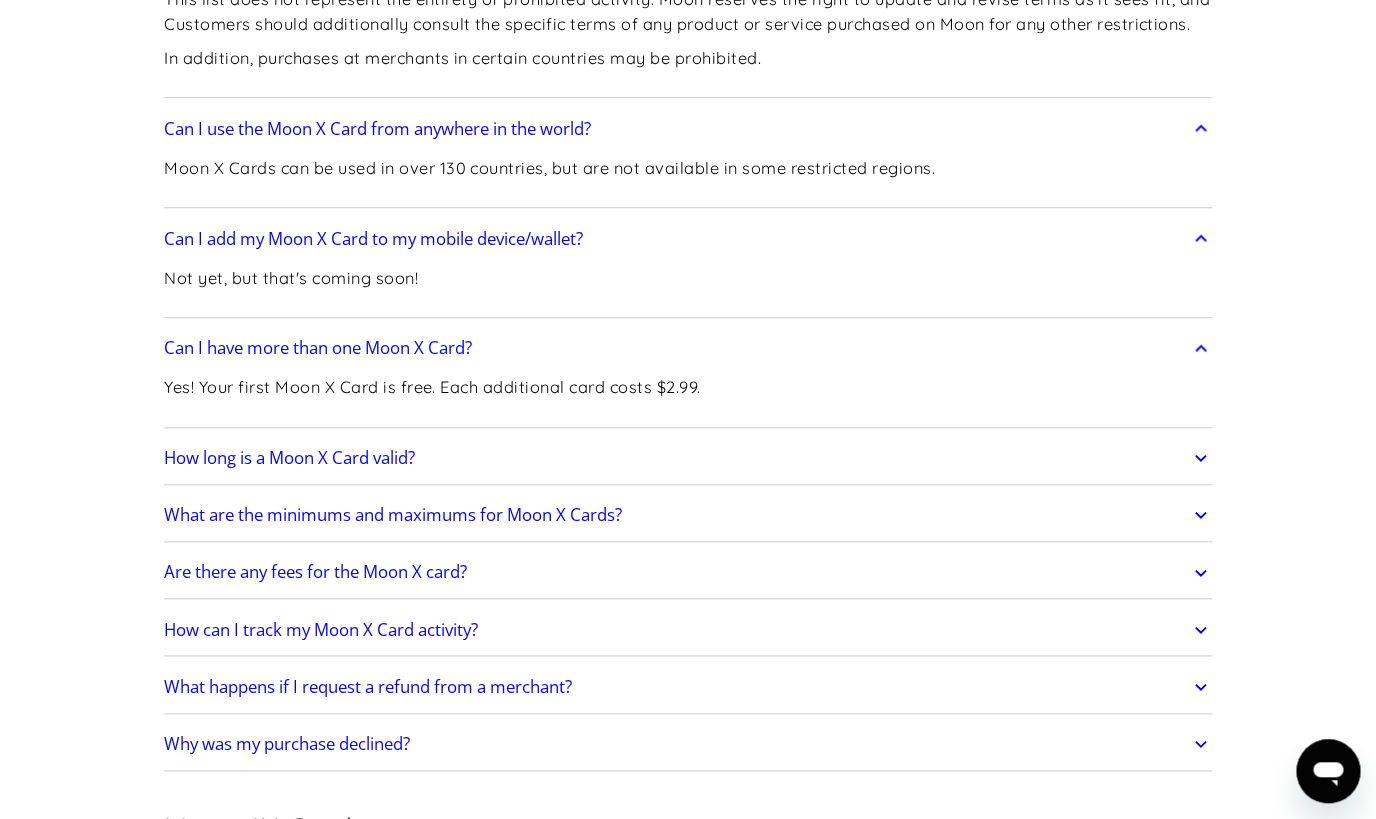 scroll, scrollTop: 3216, scrollLeft: 0, axis: vertical 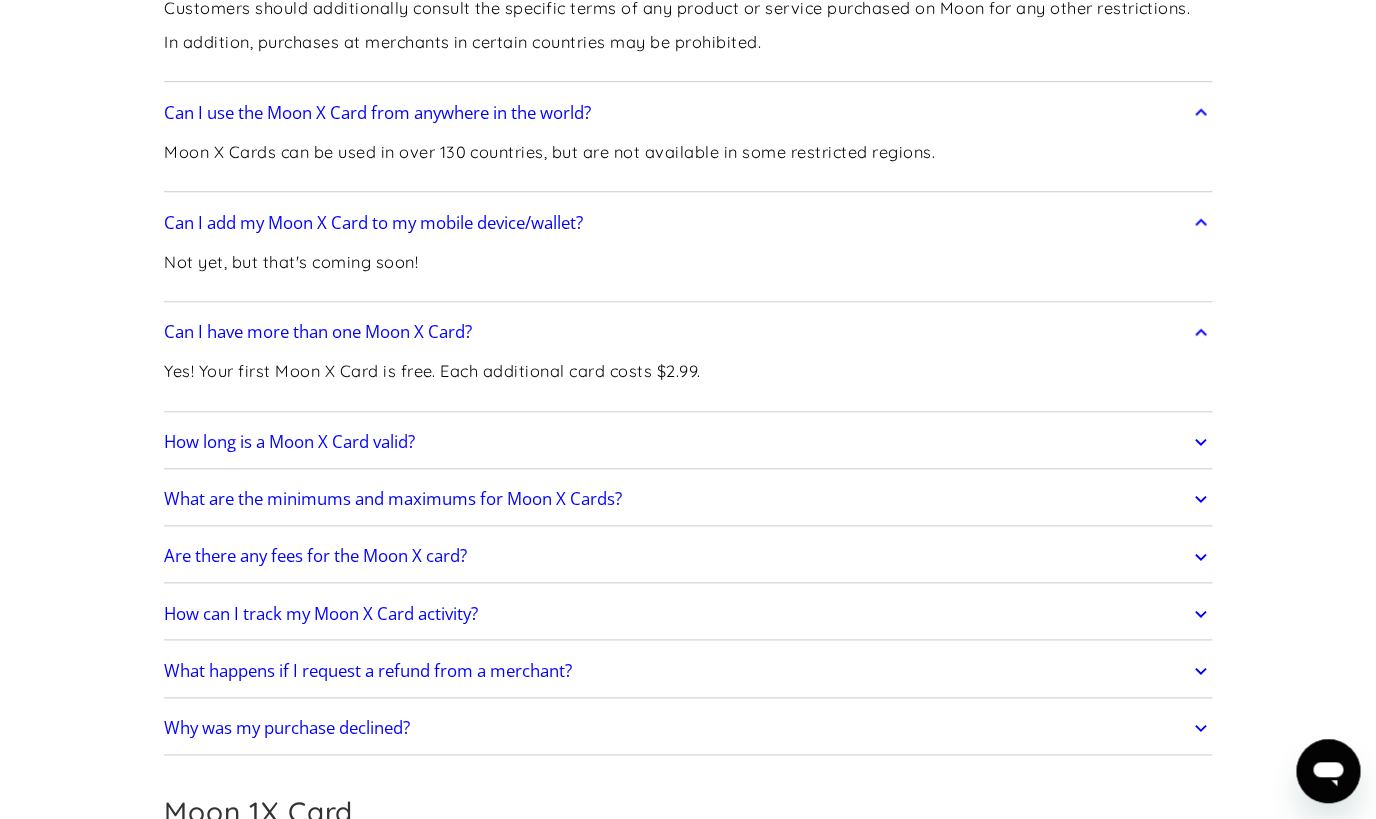 click 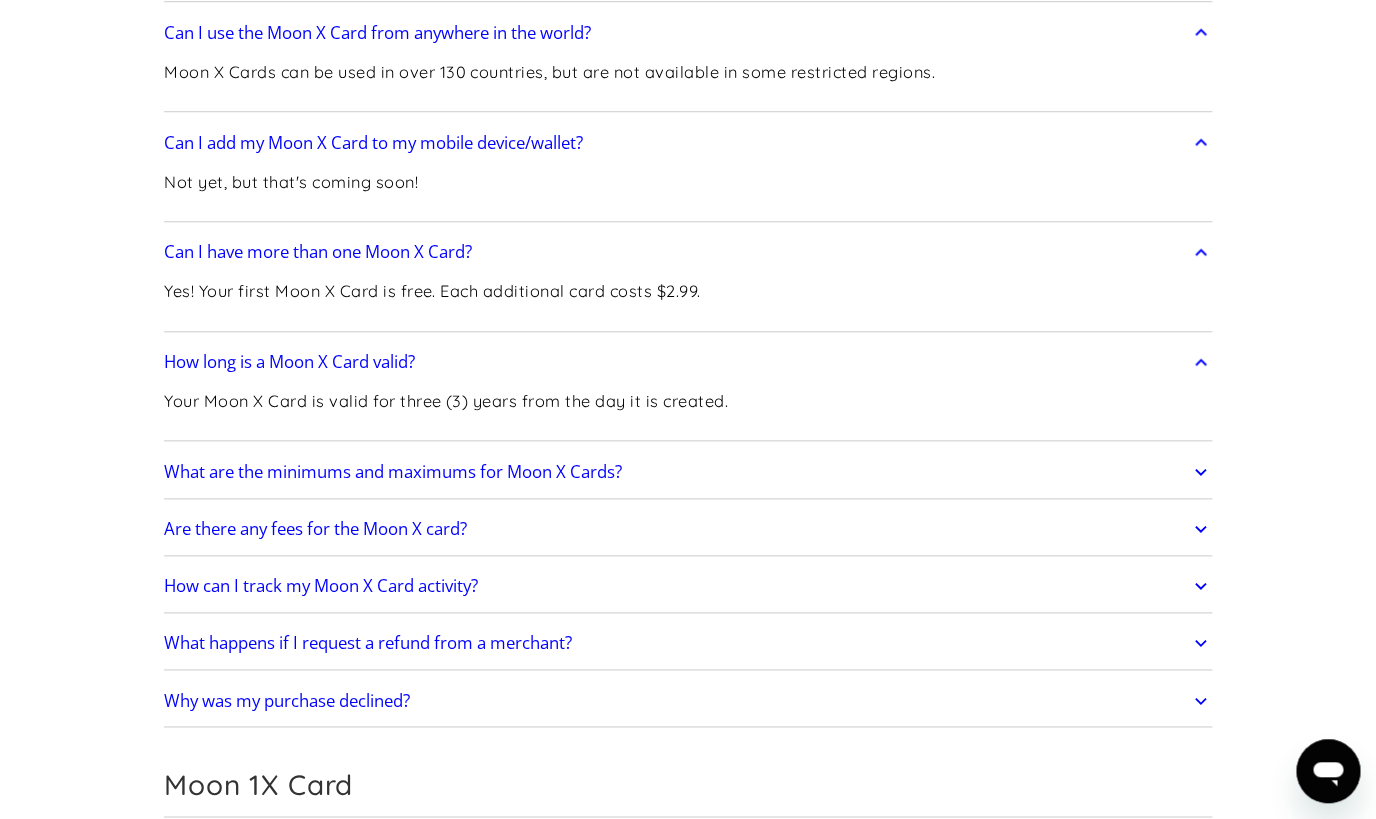 scroll, scrollTop: 3344, scrollLeft: 0, axis: vertical 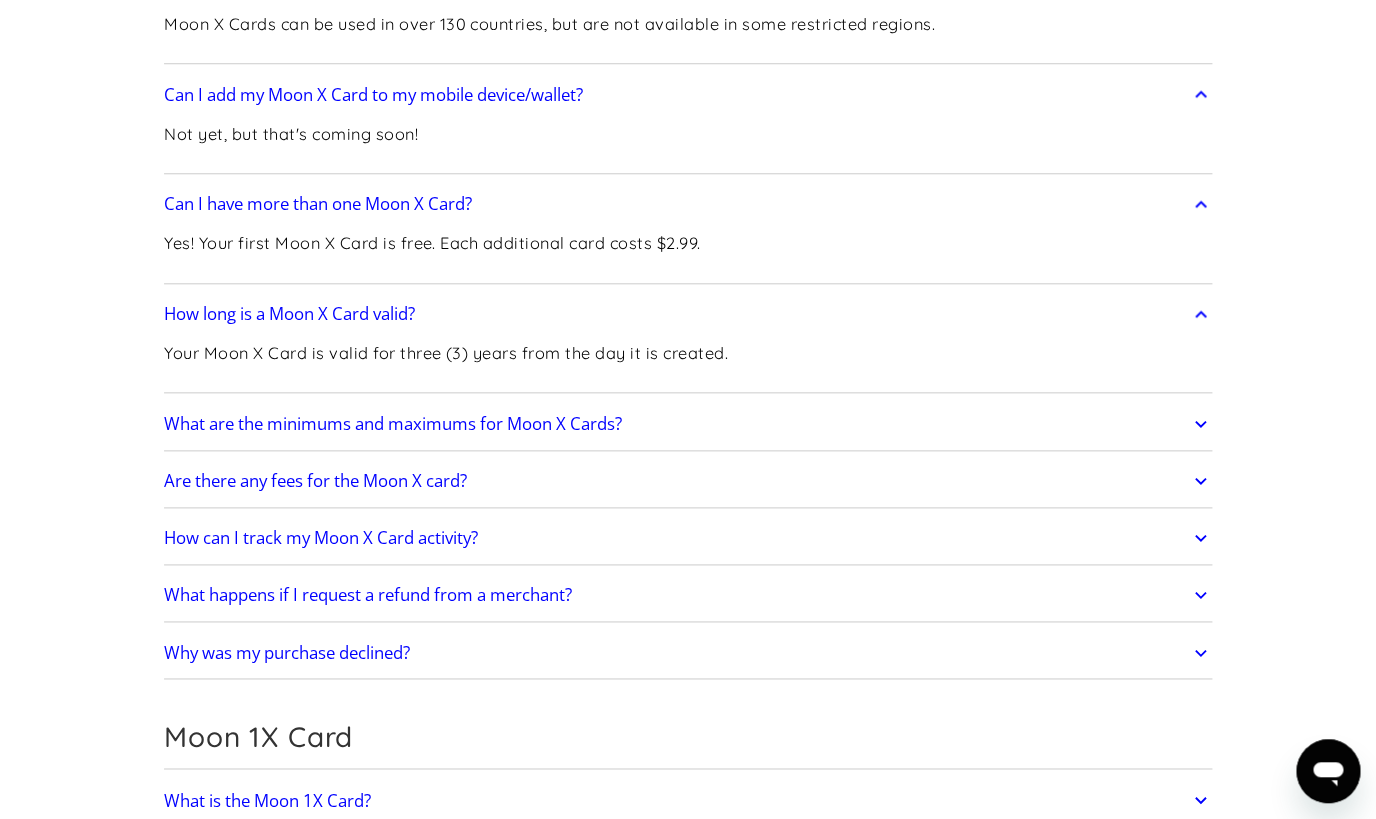 click 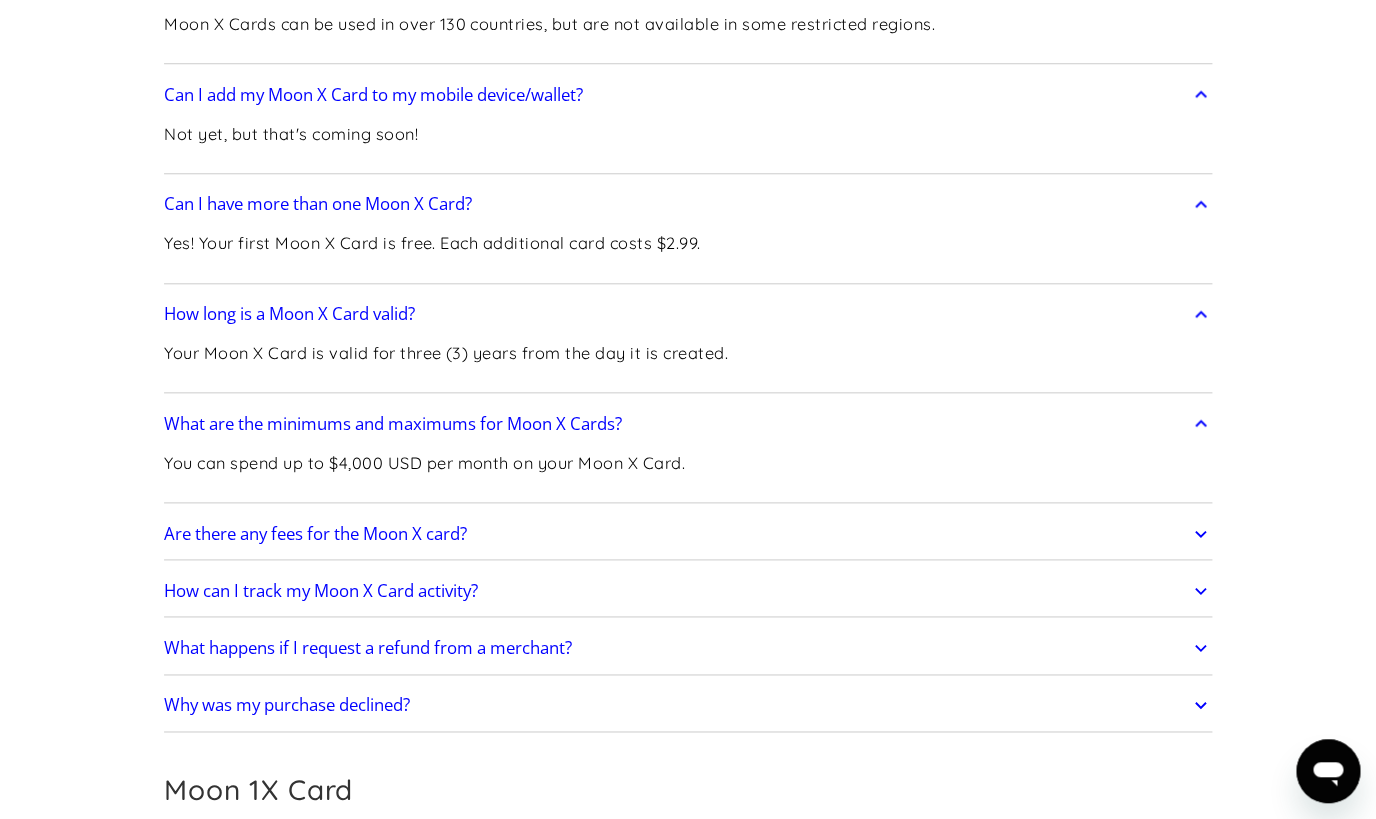 click 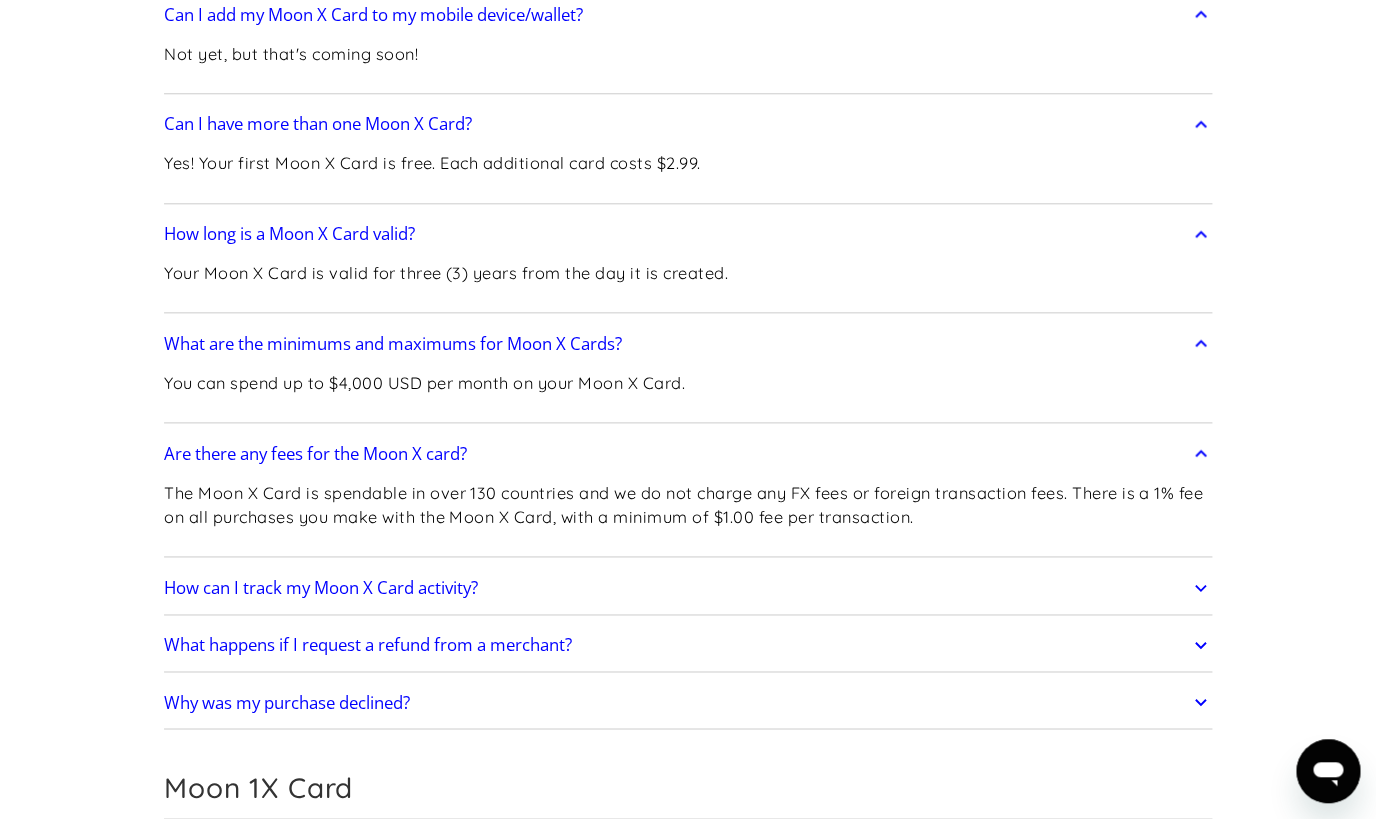 scroll, scrollTop: 3696, scrollLeft: 0, axis: vertical 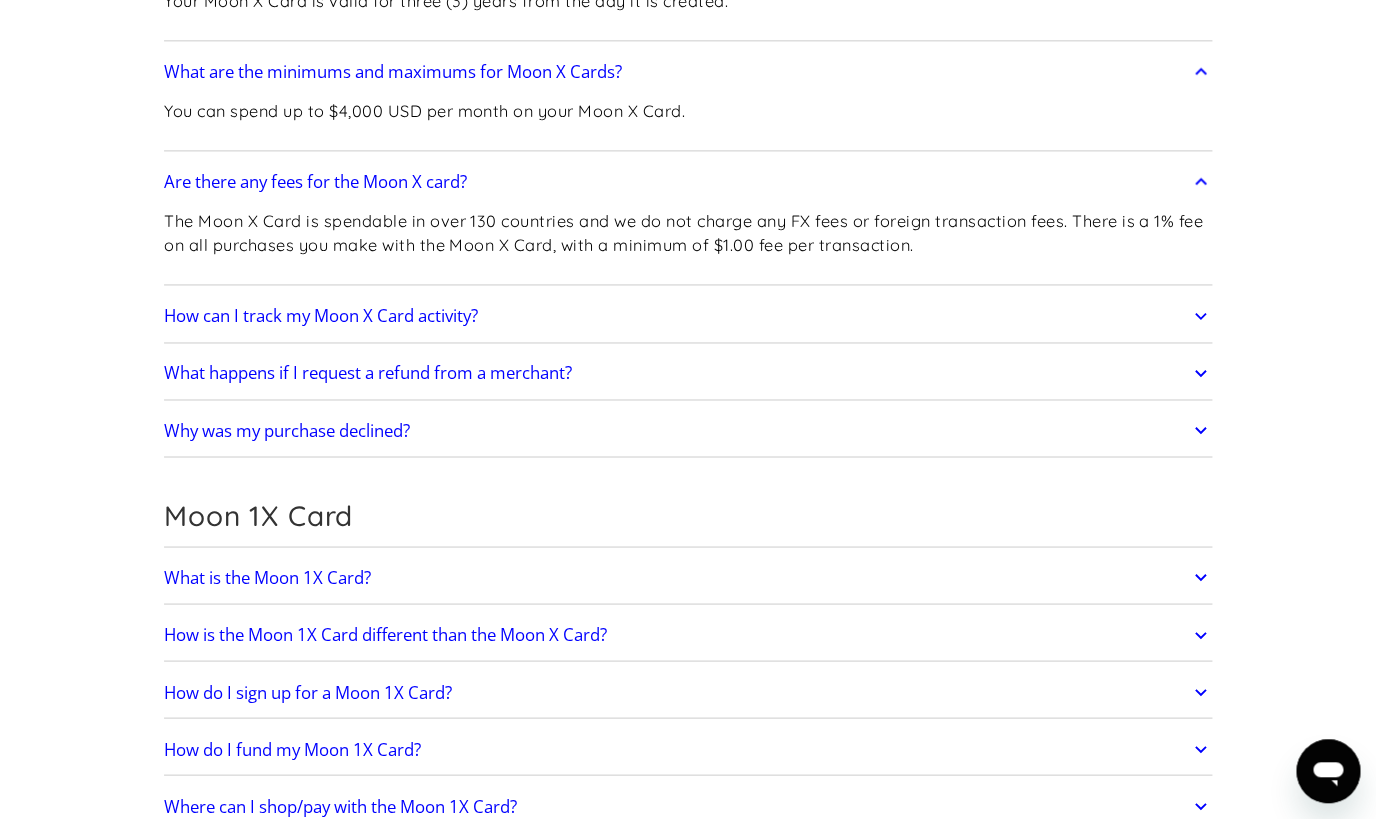 click 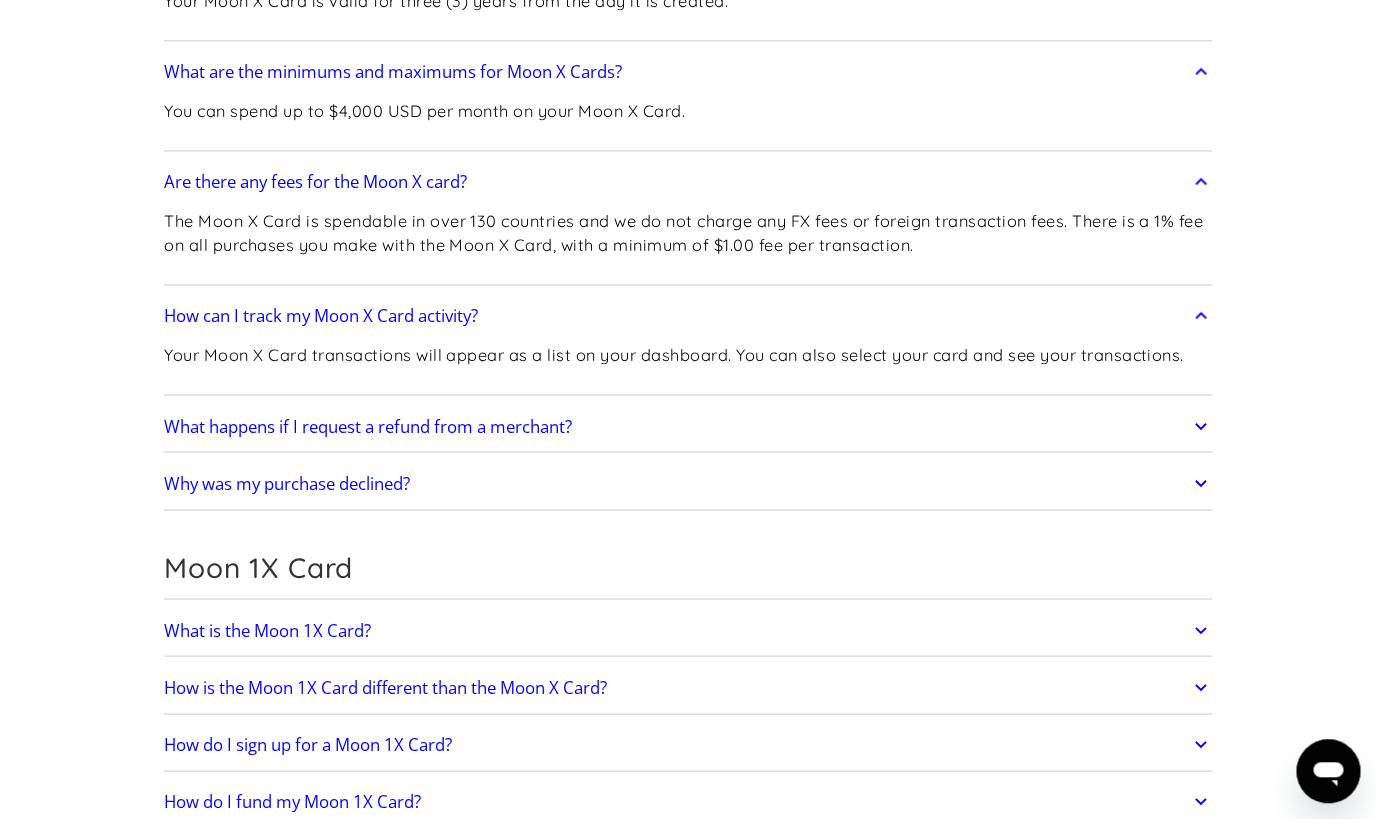 click 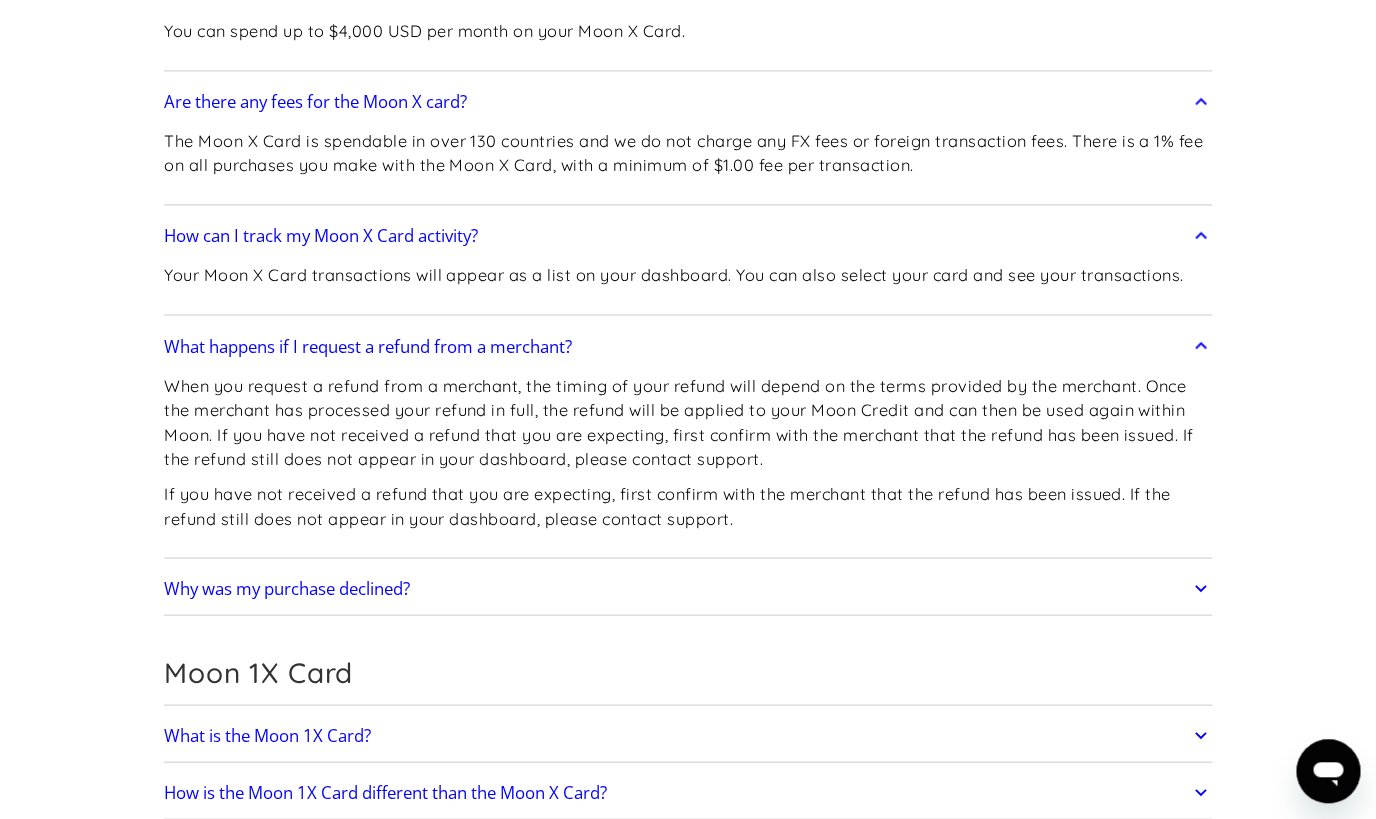 scroll, scrollTop: 4000, scrollLeft: 0, axis: vertical 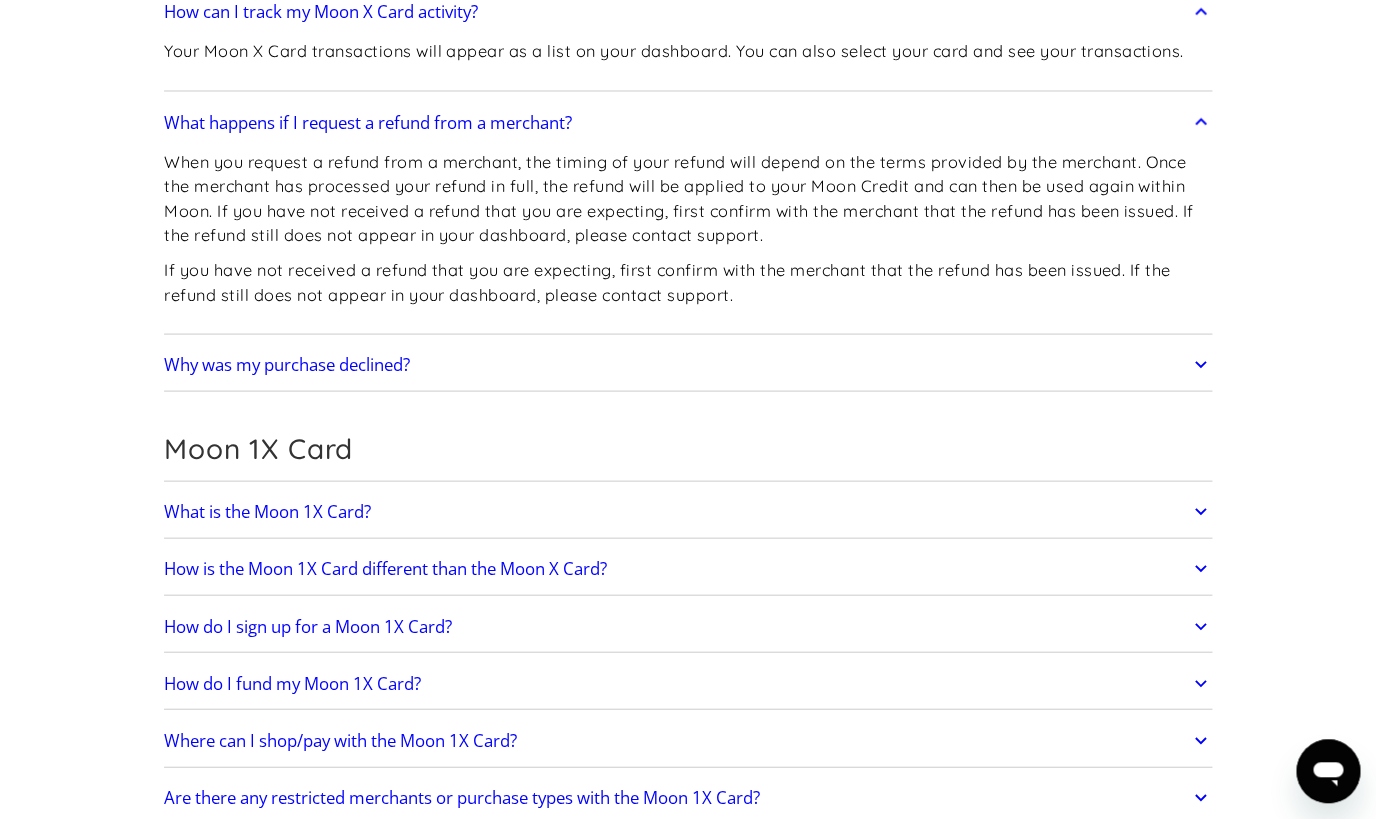 click 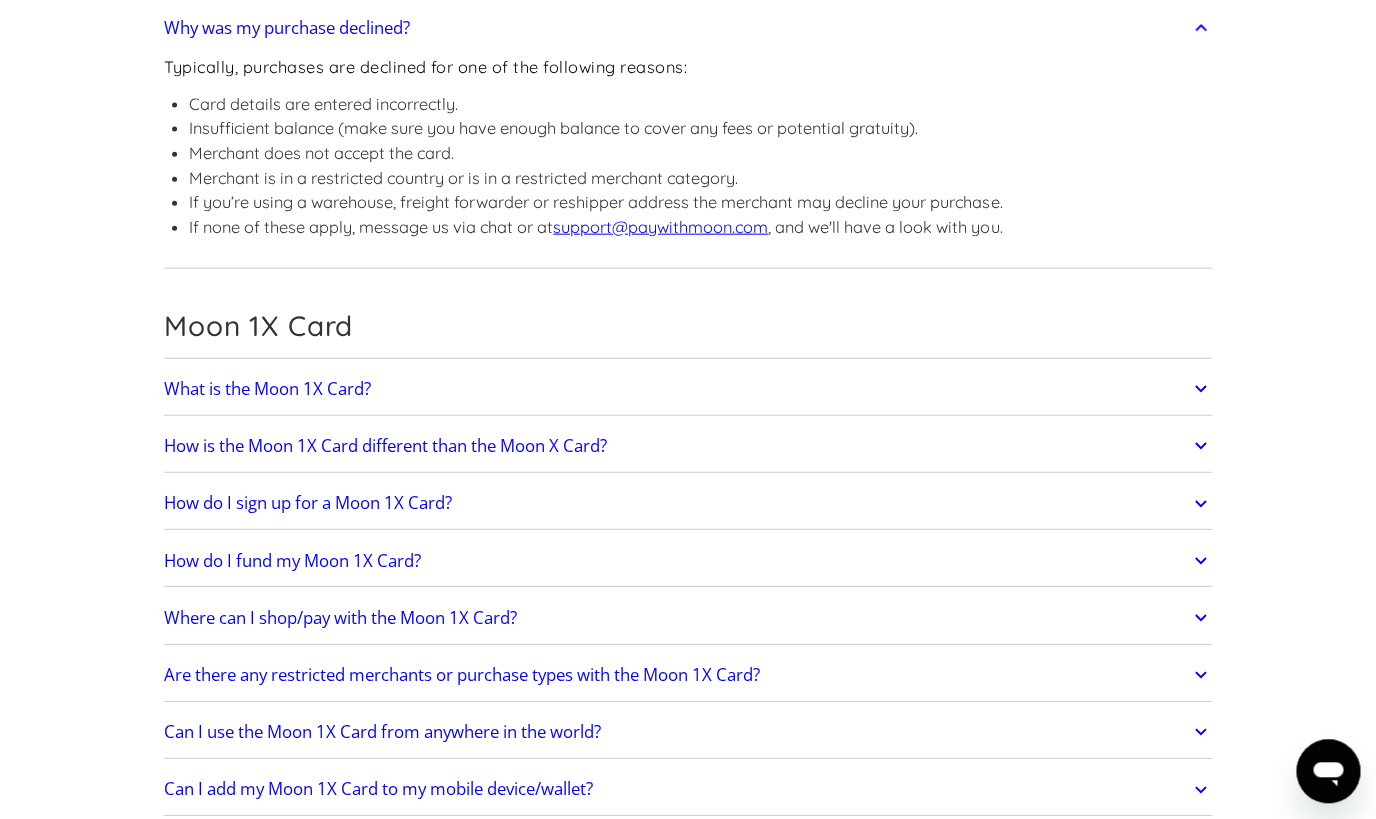 scroll, scrollTop: 4352, scrollLeft: 0, axis: vertical 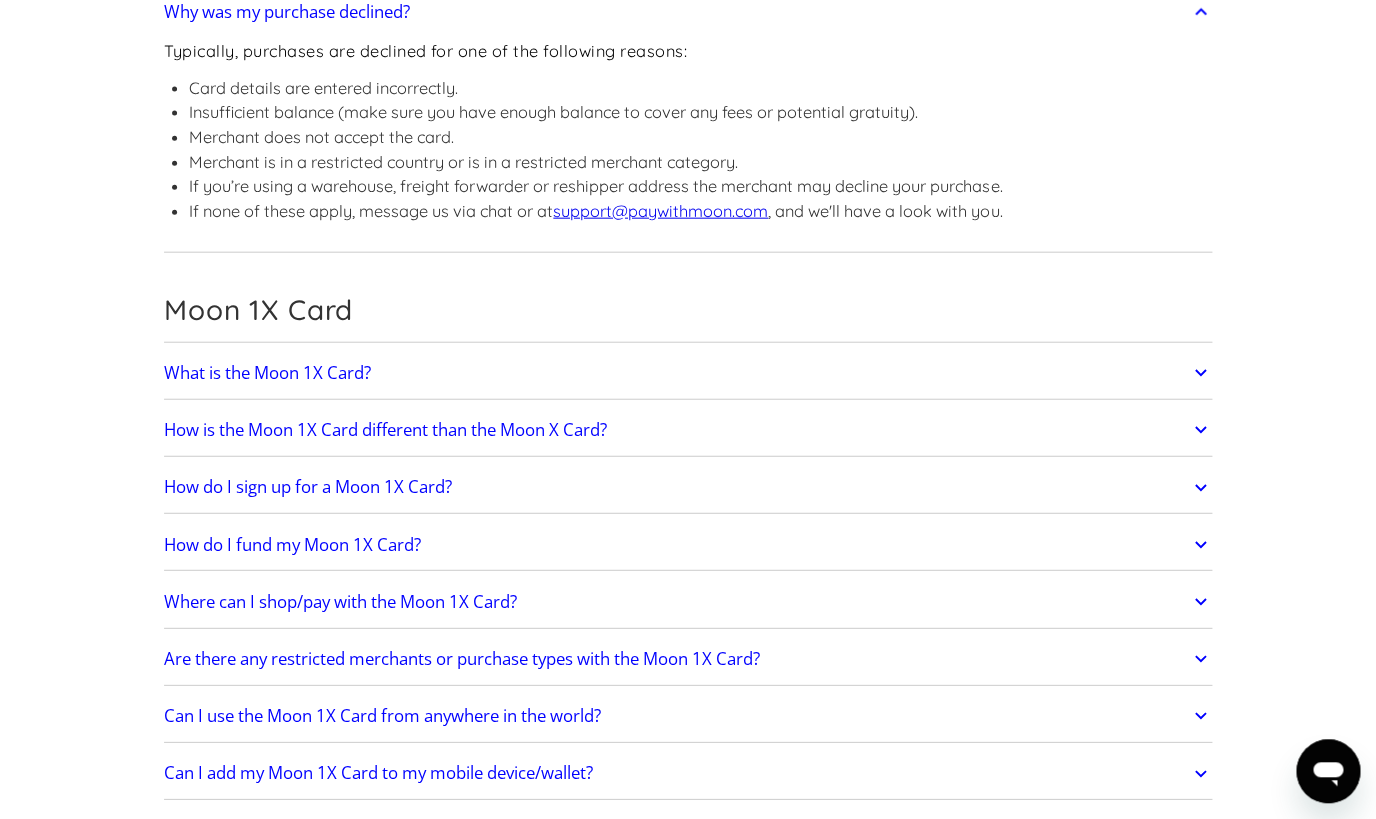 click 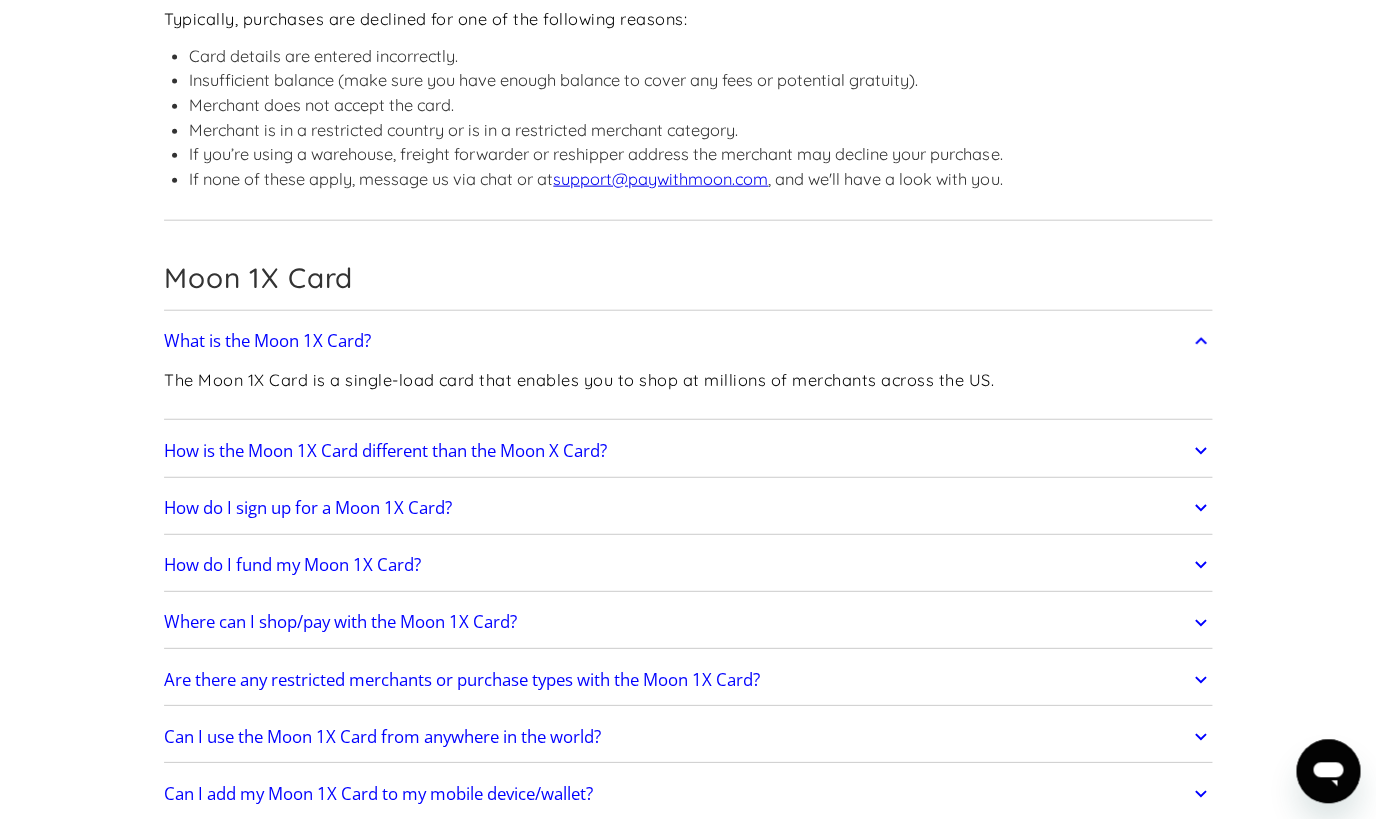 scroll, scrollTop: 4400, scrollLeft: 0, axis: vertical 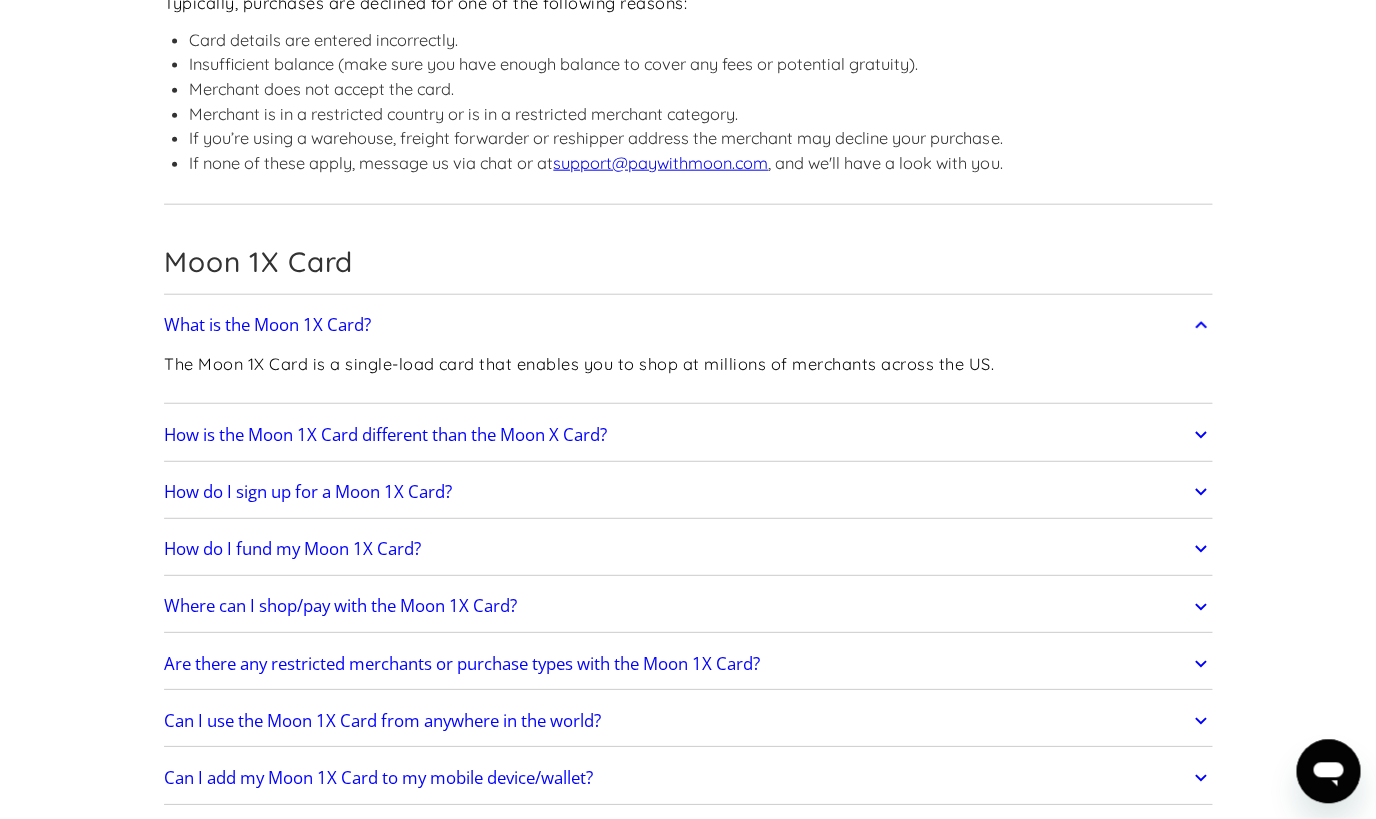 click 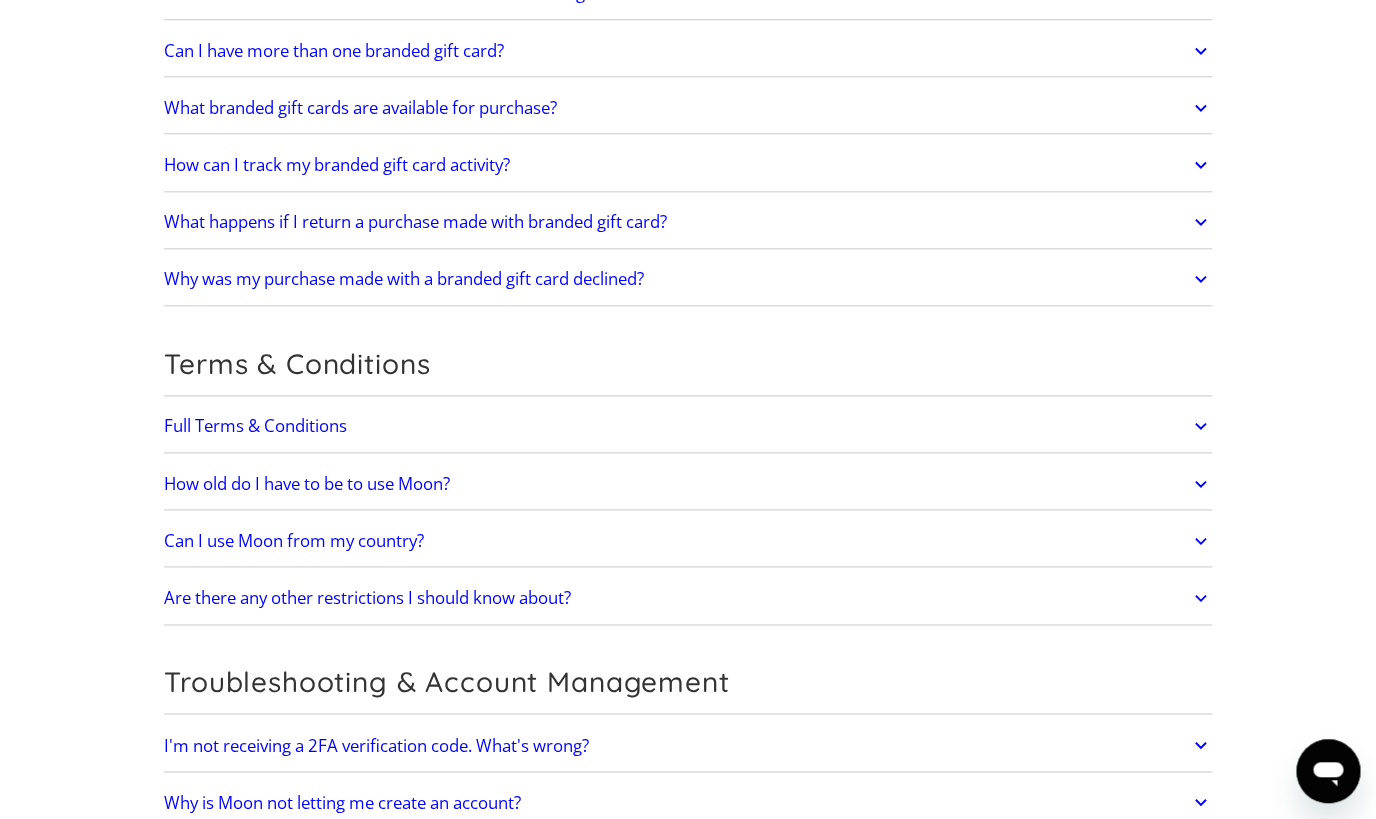 scroll, scrollTop: 6208, scrollLeft: 0, axis: vertical 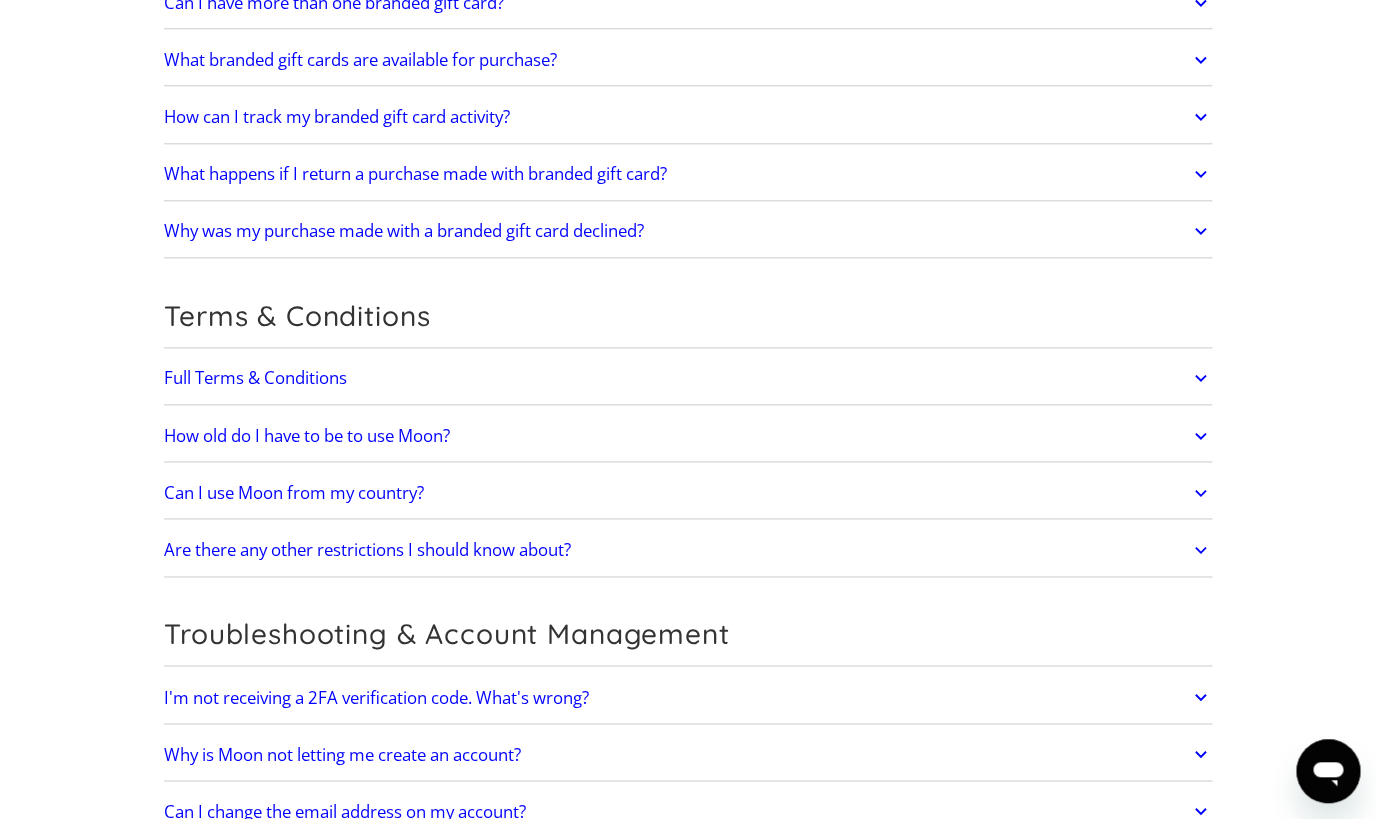 click 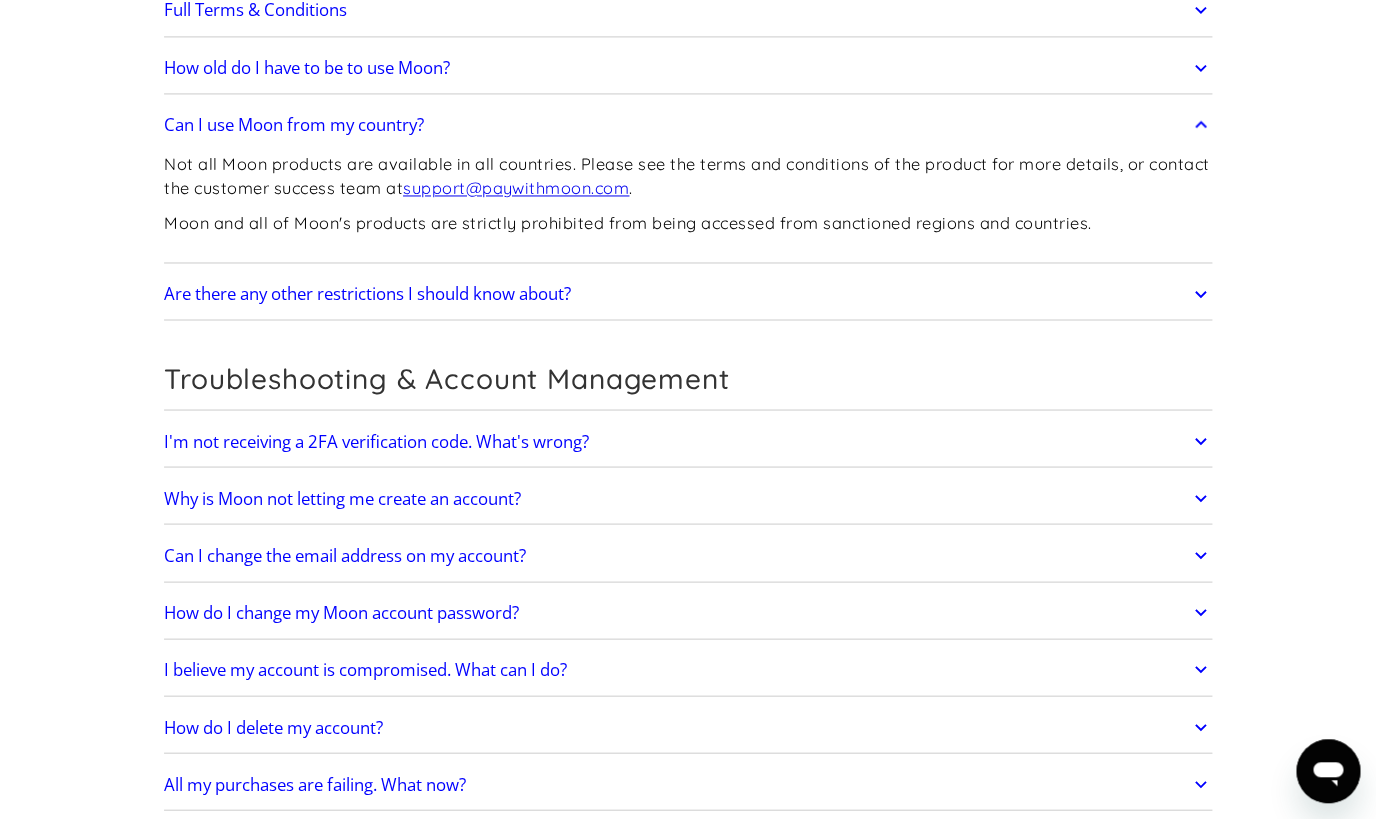 scroll, scrollTop: 6704, scrollLeft: 0, axis: vertical 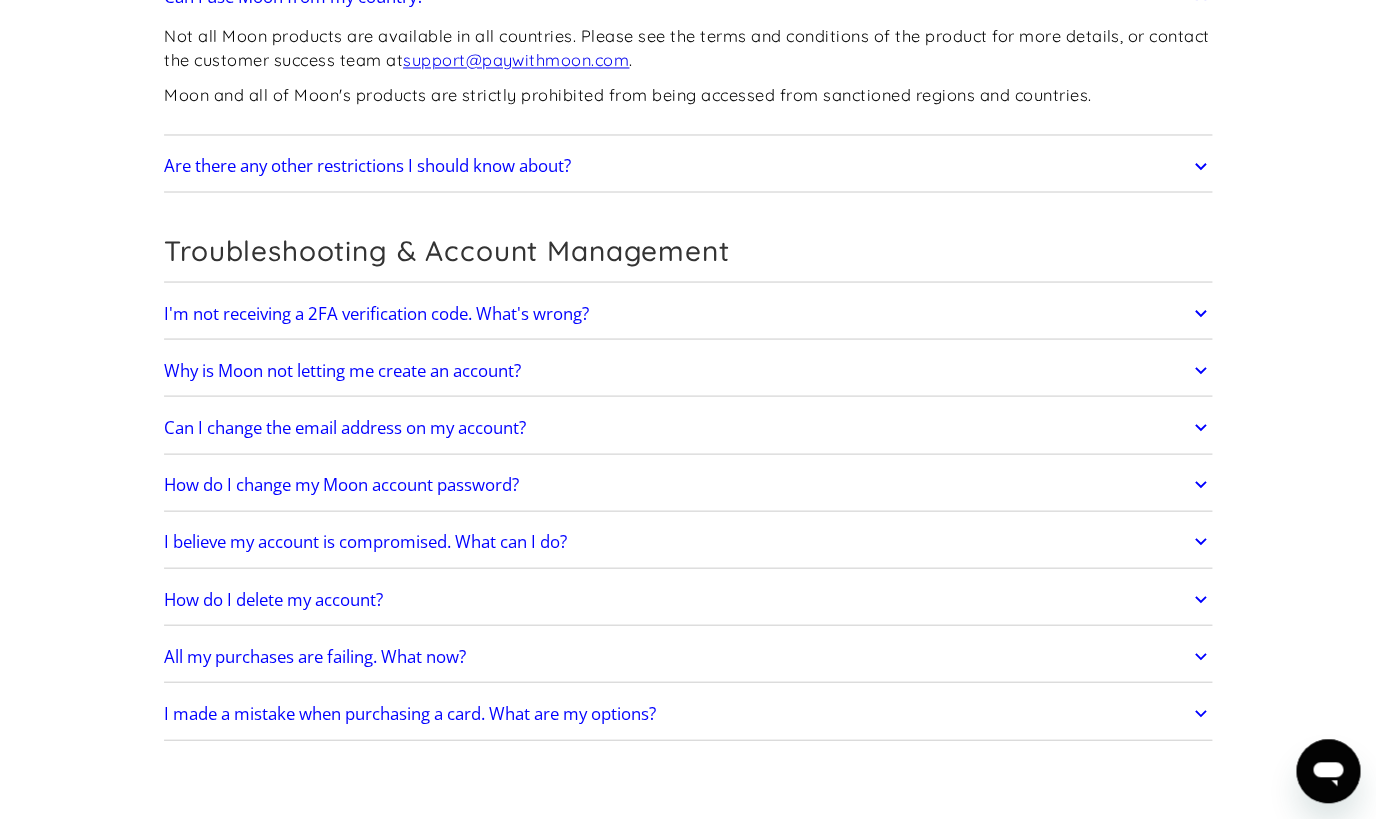 click 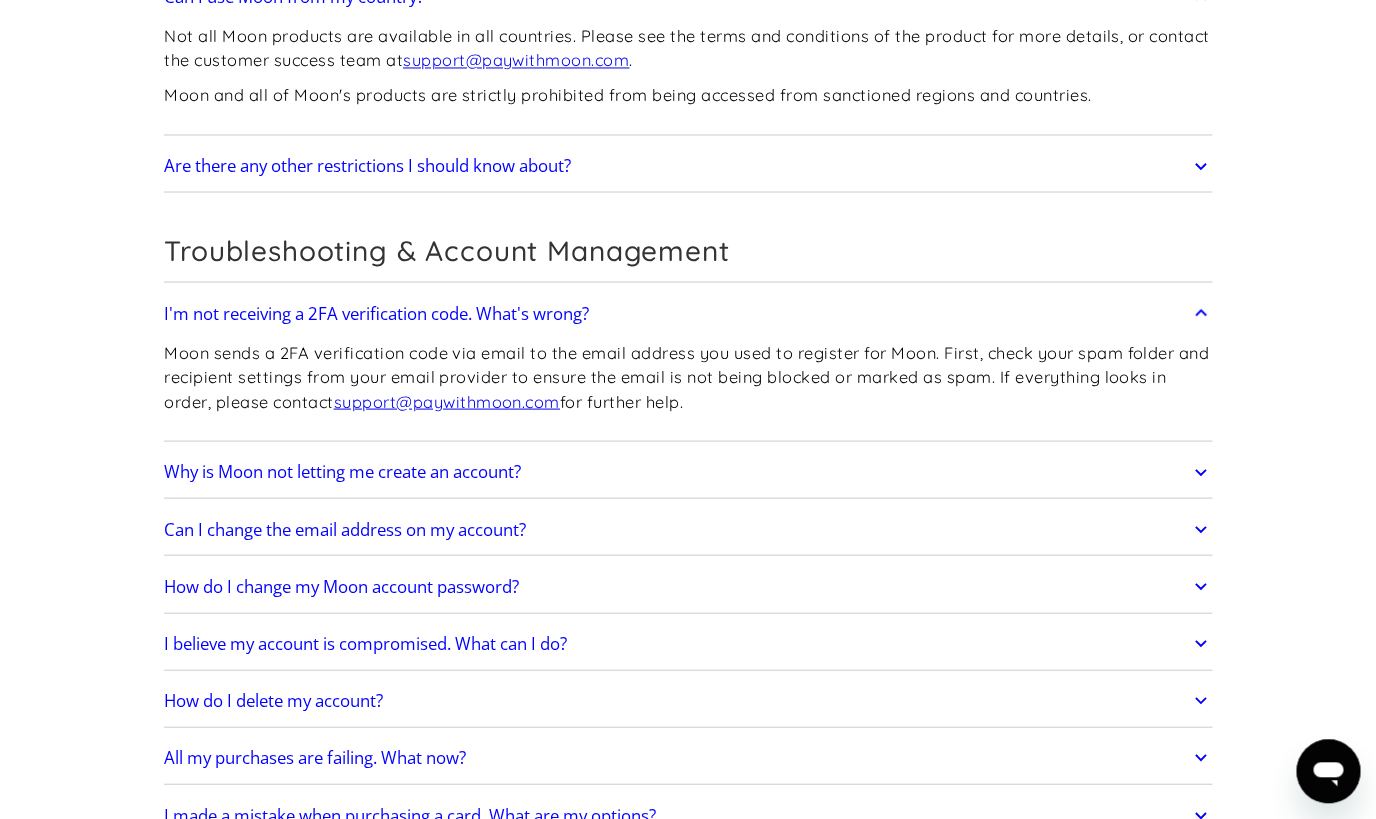 click 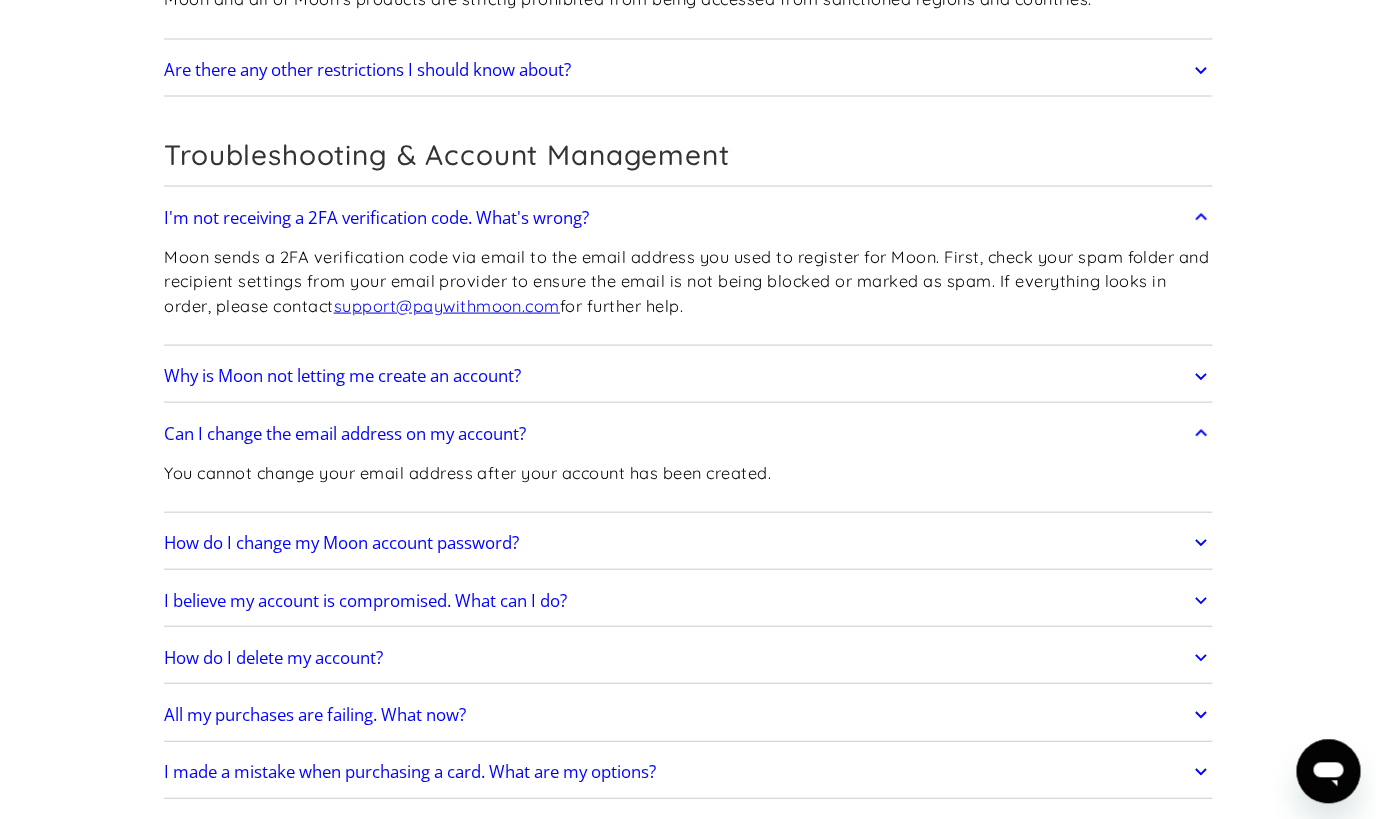 scroll, scrollTop: 6912, scrollLeft: 0, axis: vertical 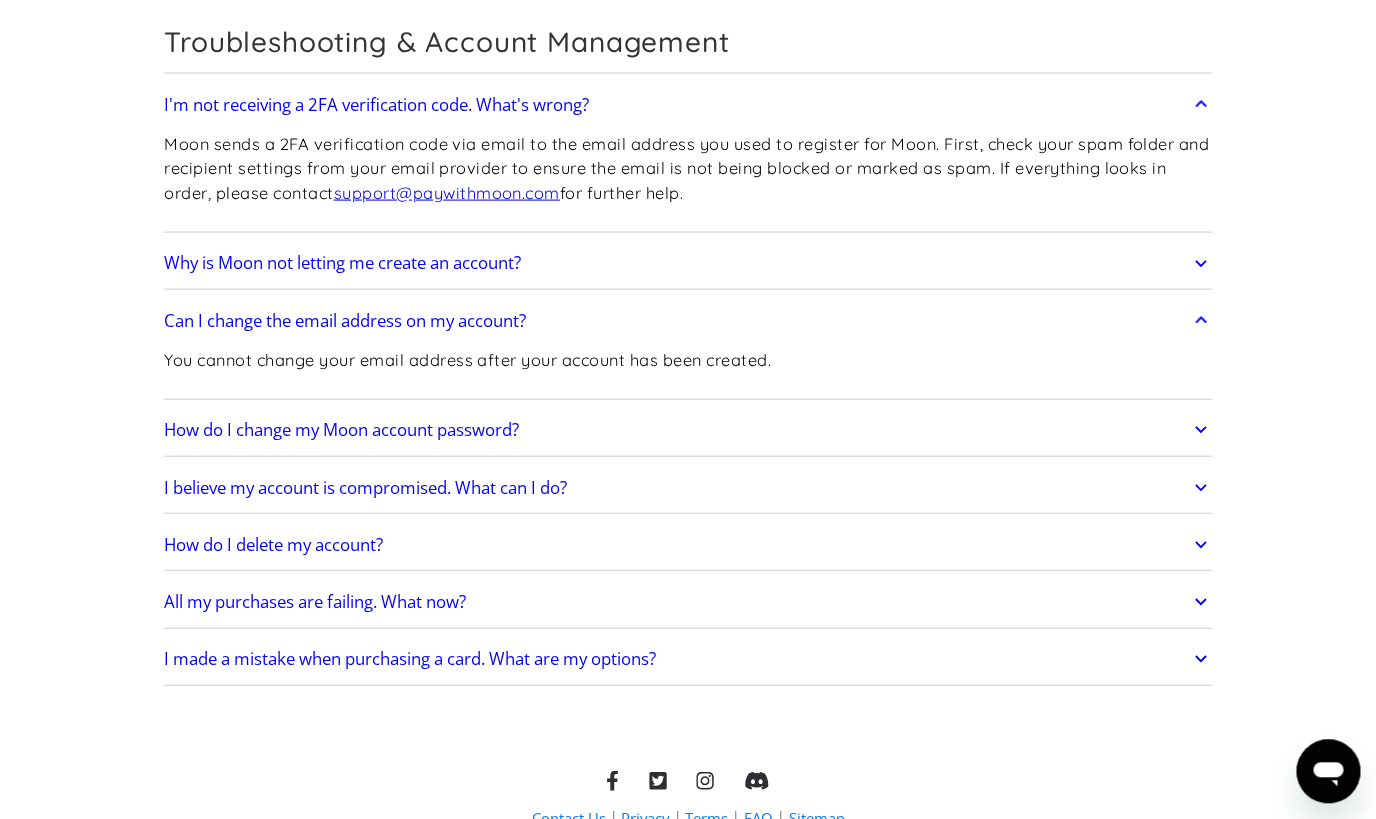 click 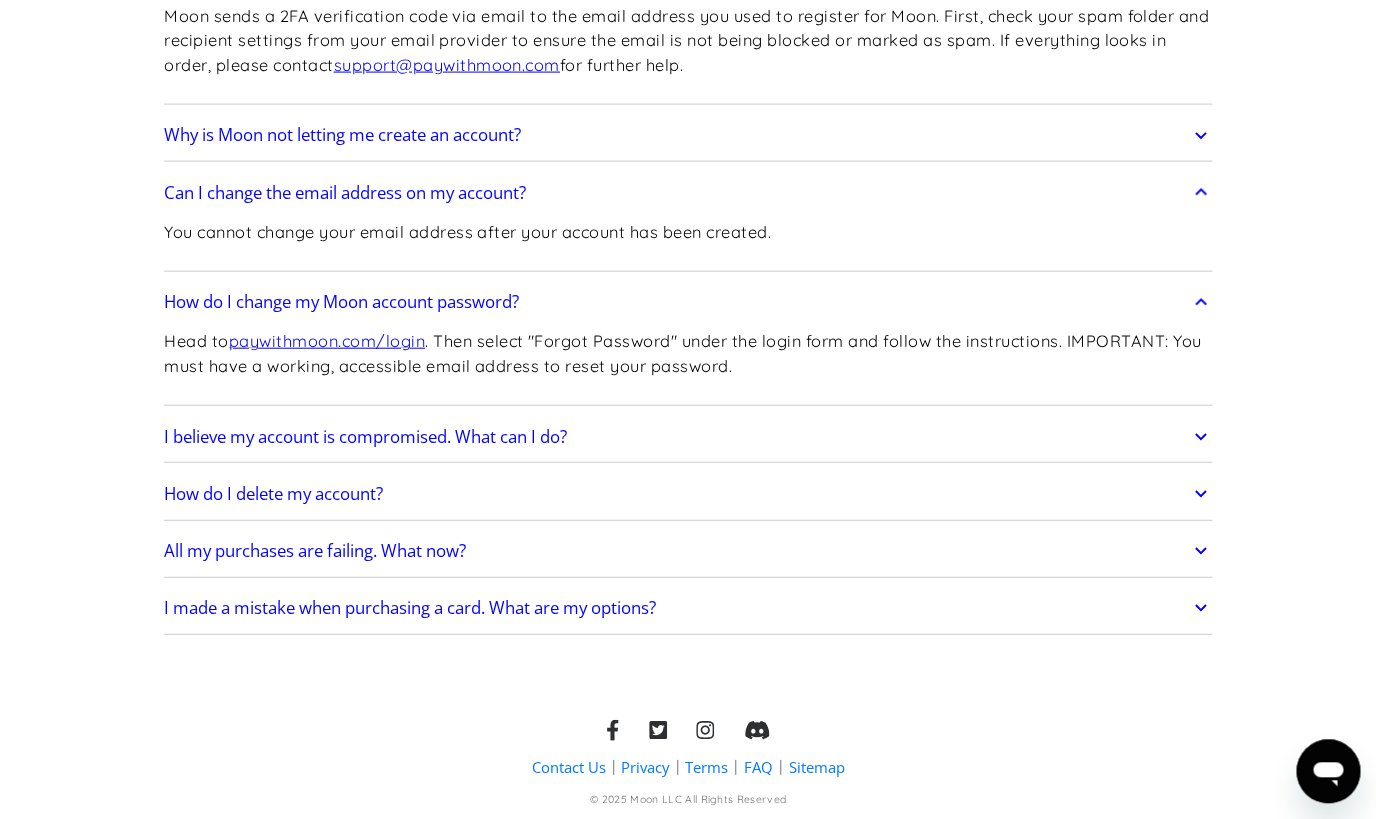 scroll, scrollTop: 7056, scrollLeft: 0, axis: vertical 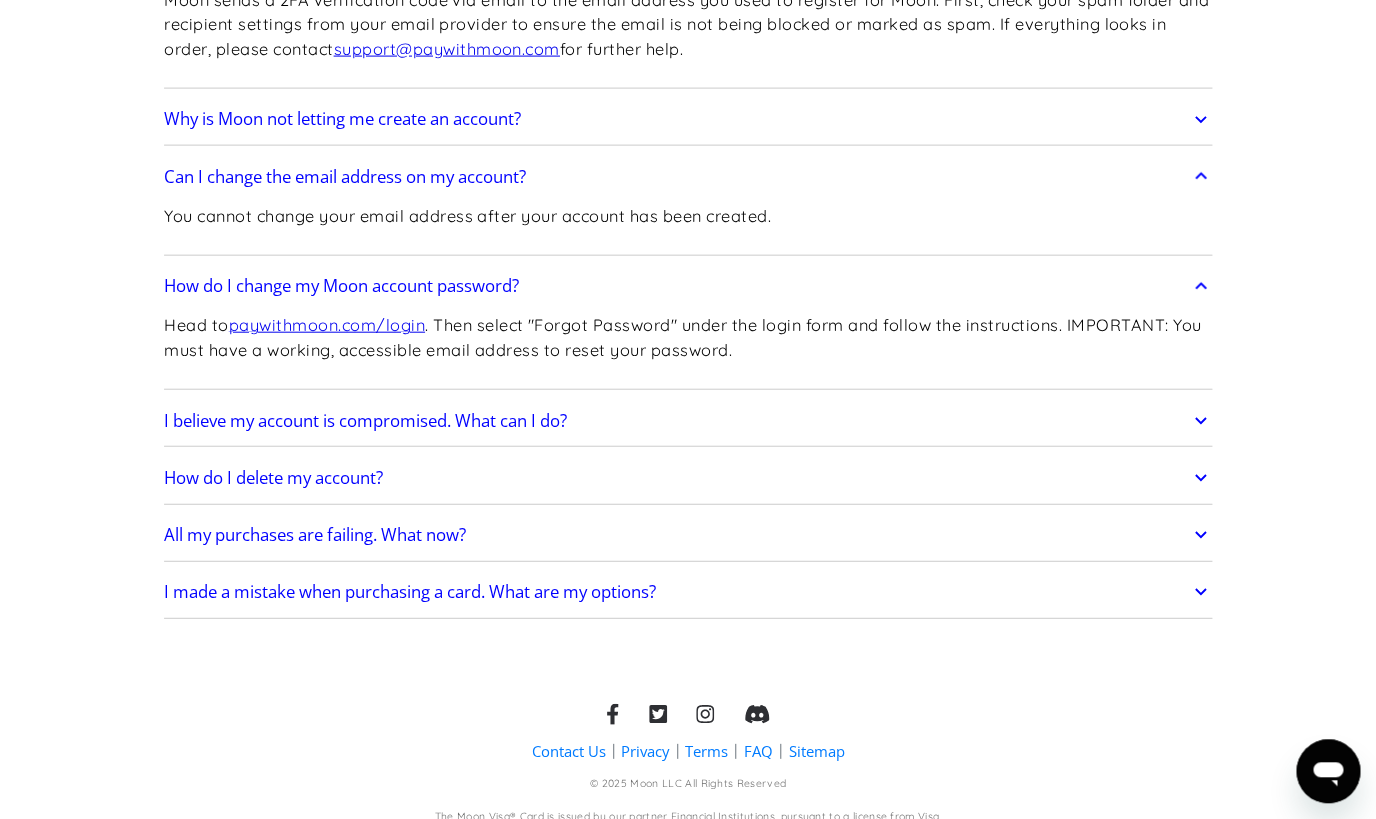 click 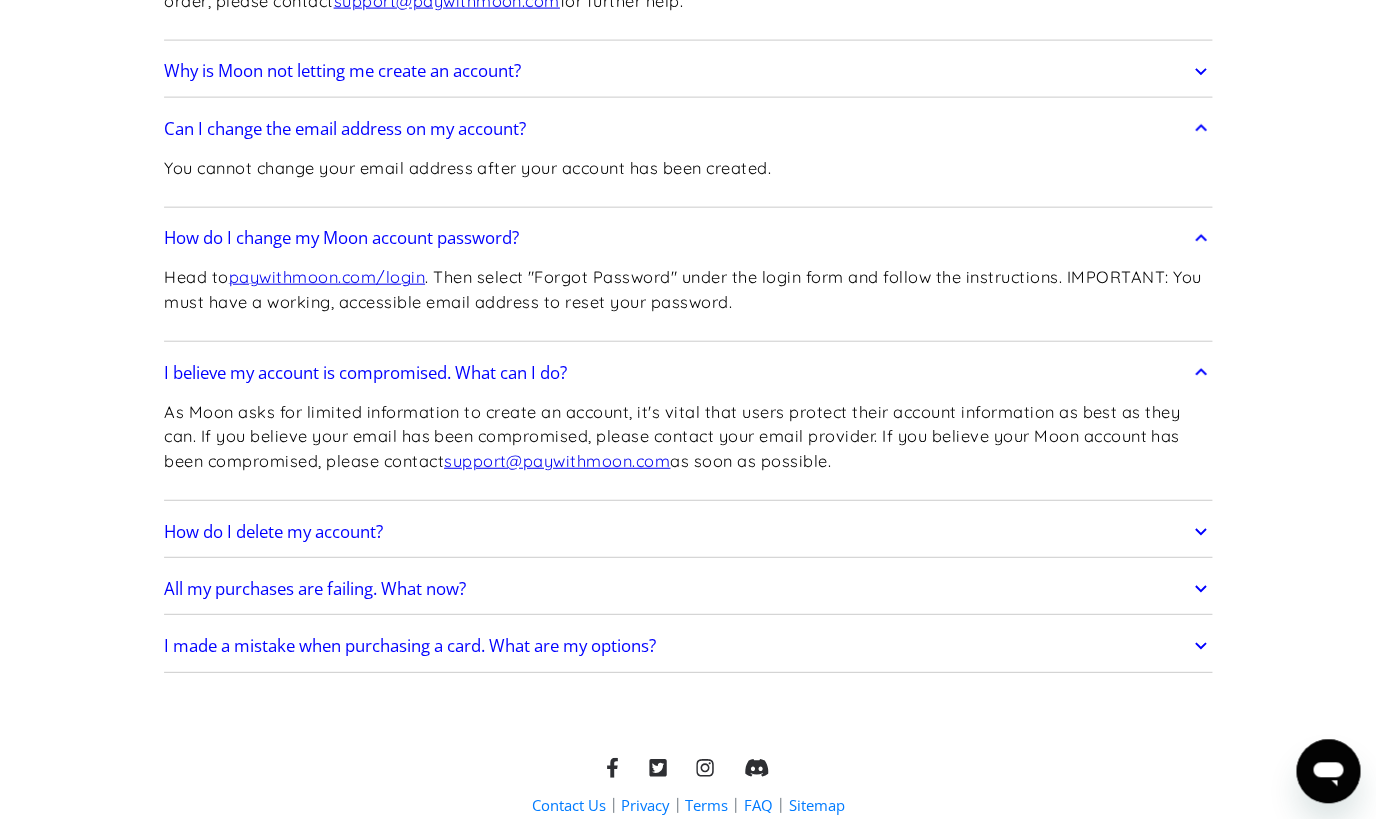 scroll, scrollTop: 7203, scrollLeft: 0, axis: vertical 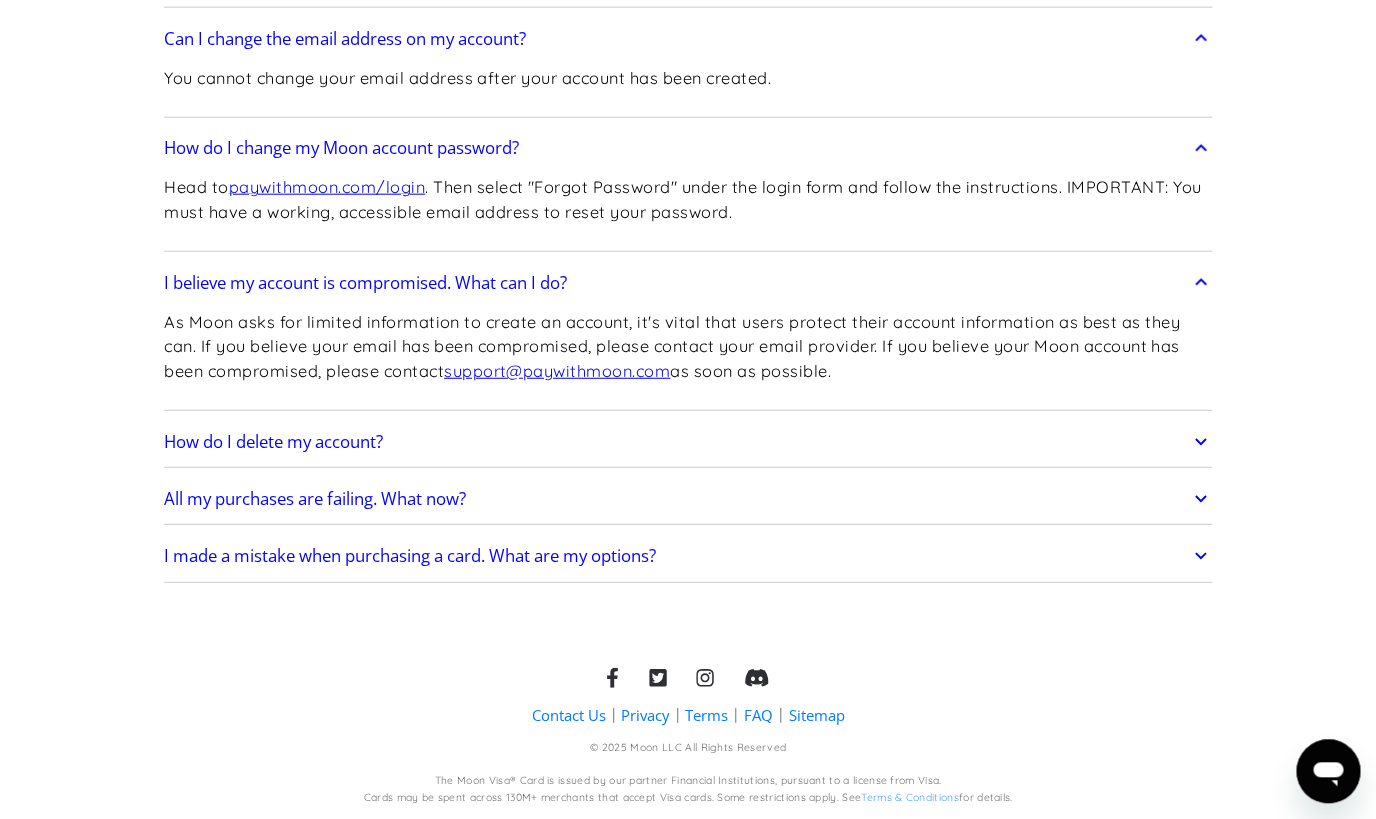 click 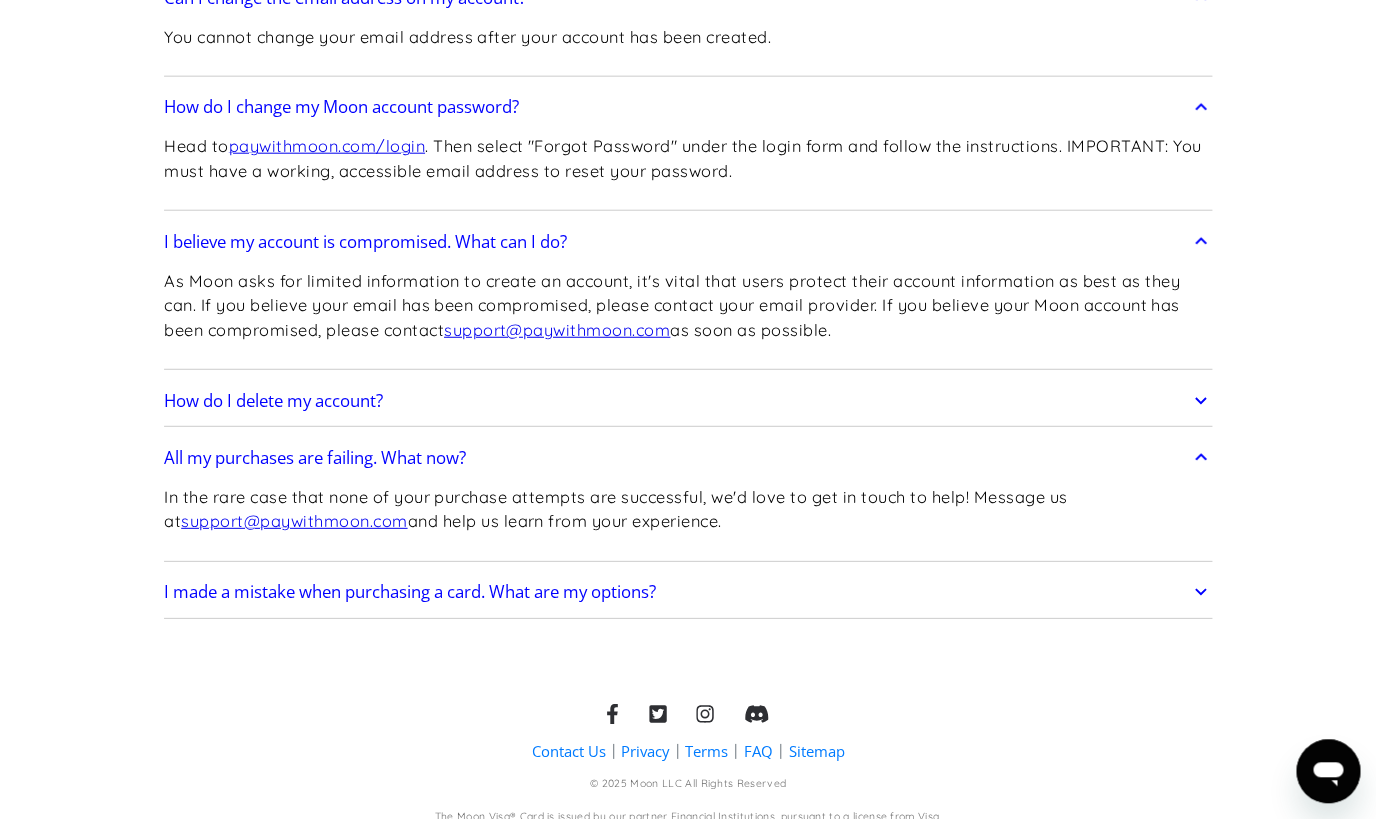 scroll, scrollTop: 7280, scrollLeft: 0, axis: vertical 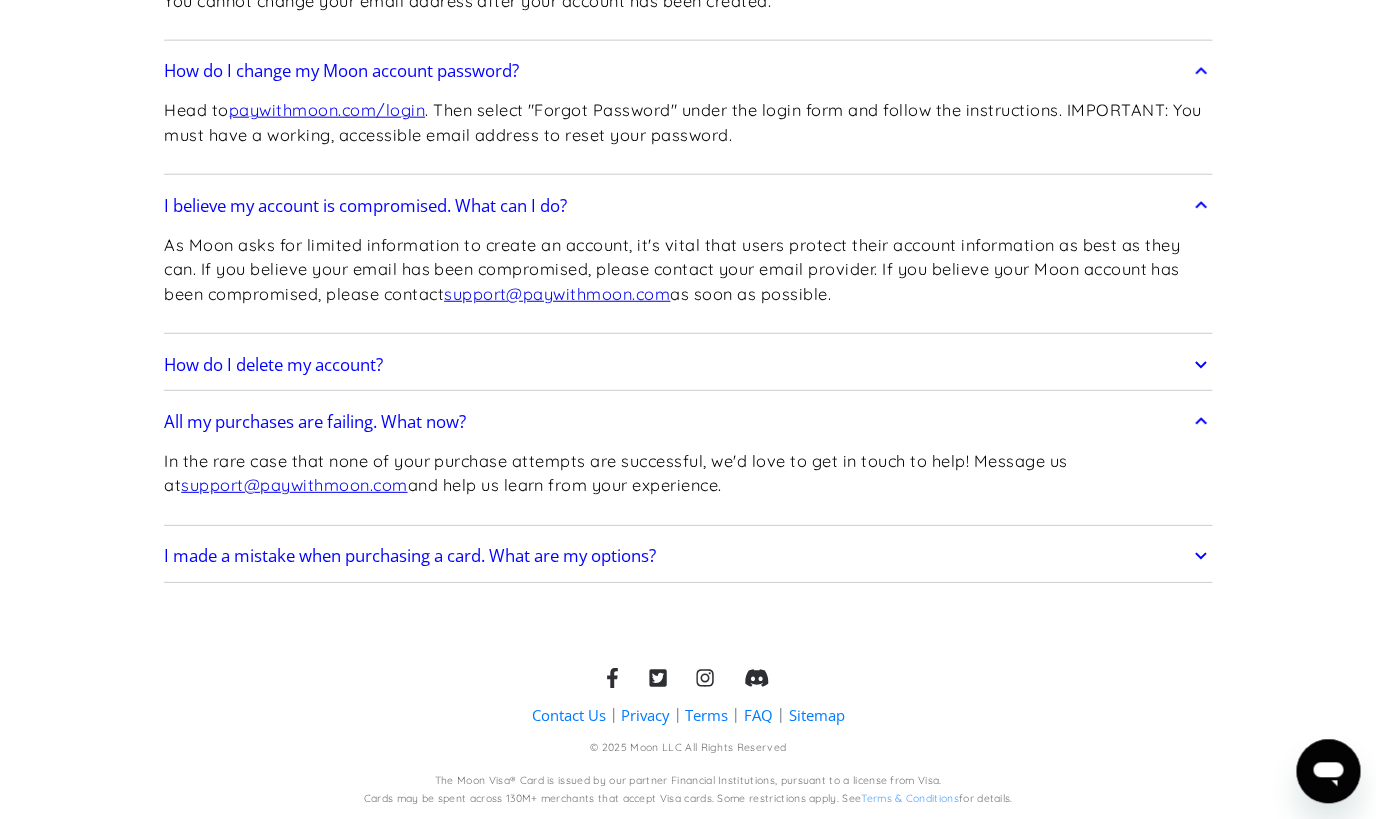 click 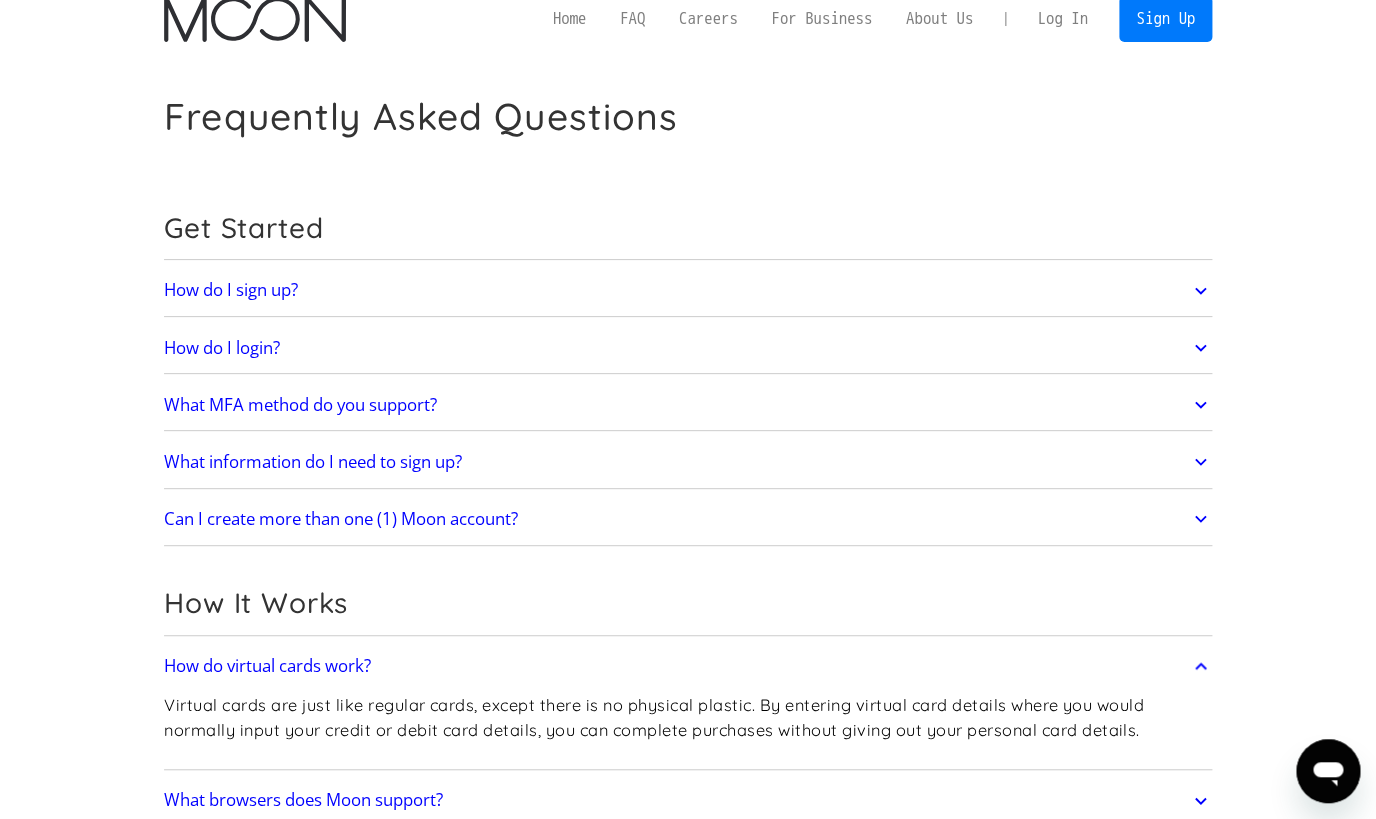 scroll, scrollTop: 0, scrollLeft: 0, axis: both 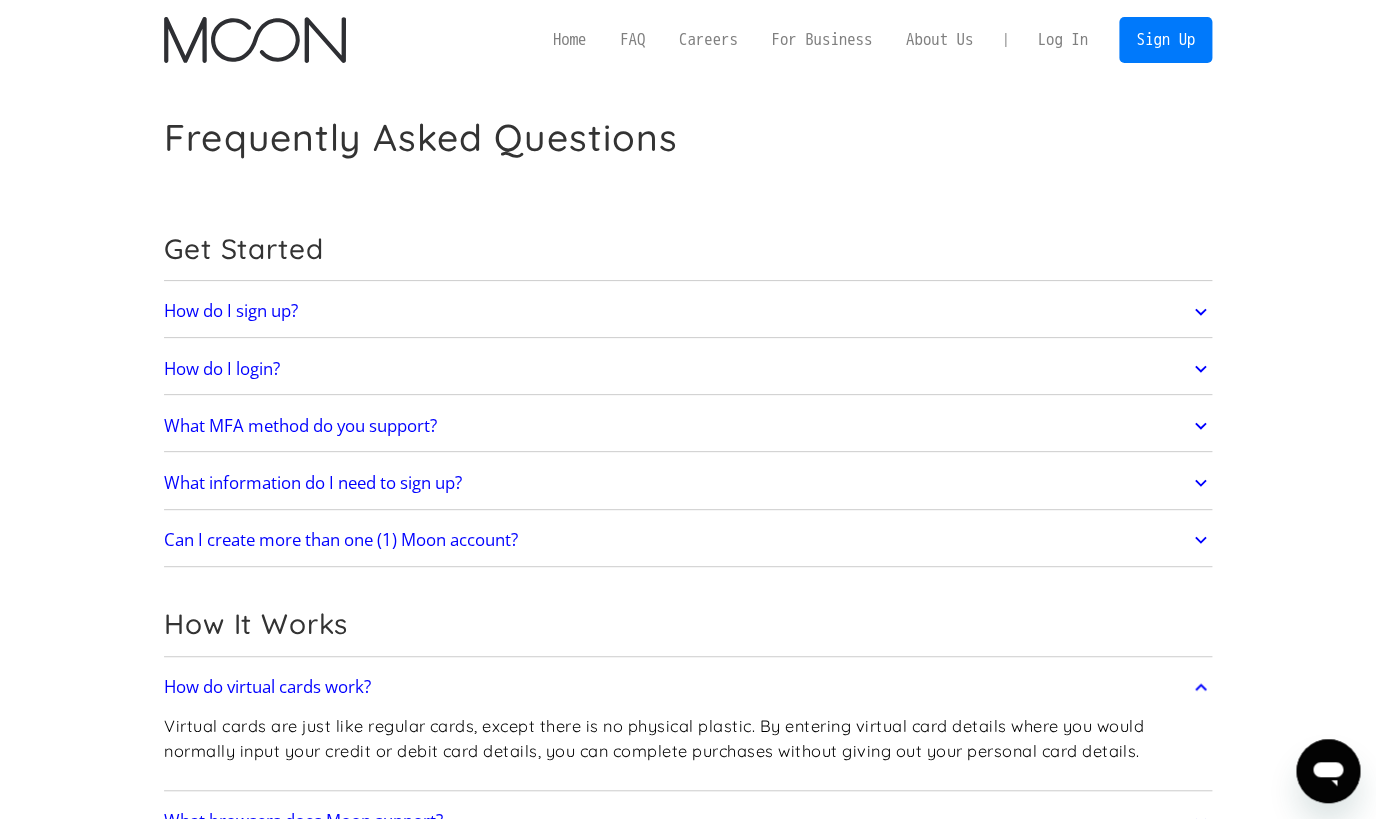 click at bounding box center [254, 40] 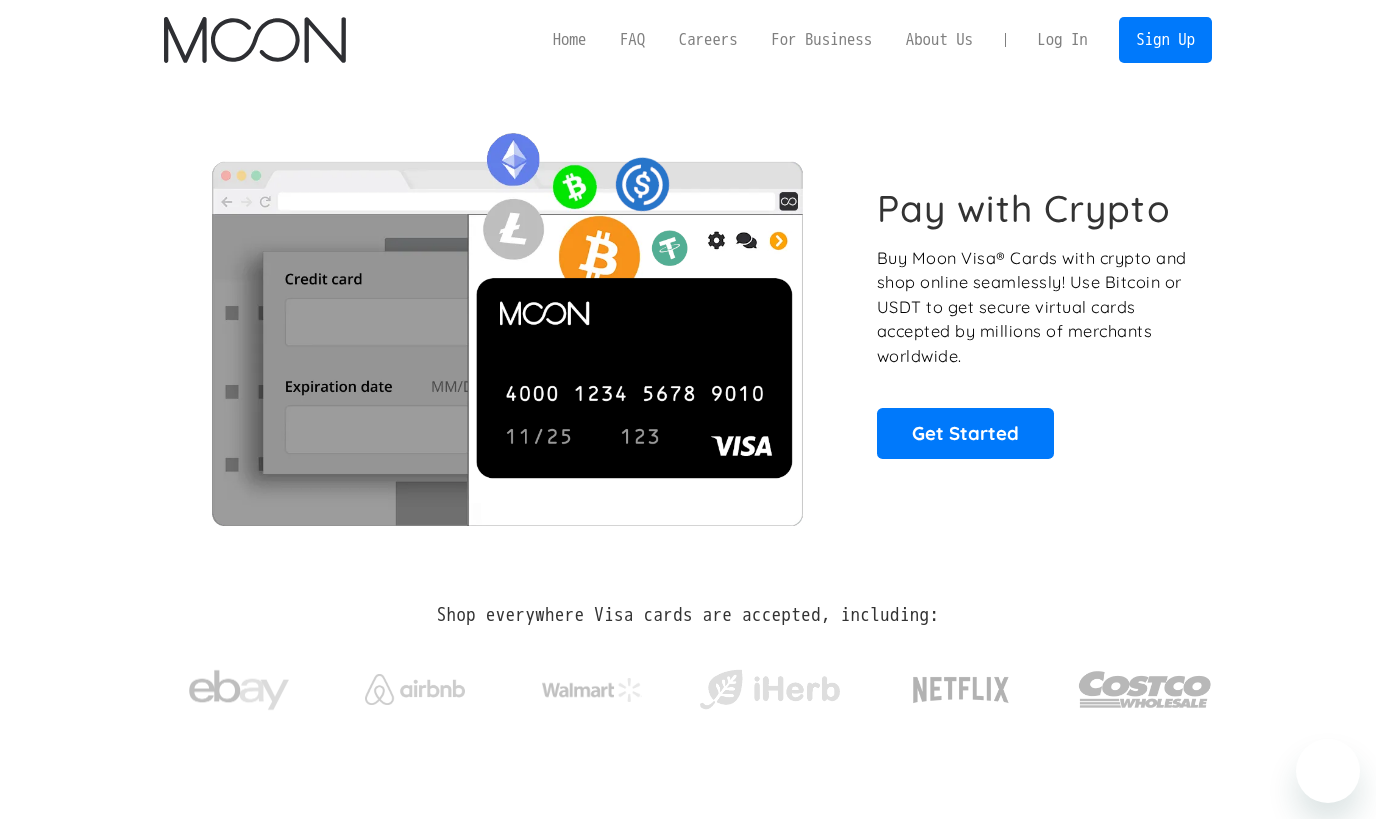 scroll, scrollTop: 0, scrollLeft: 0, axis: both 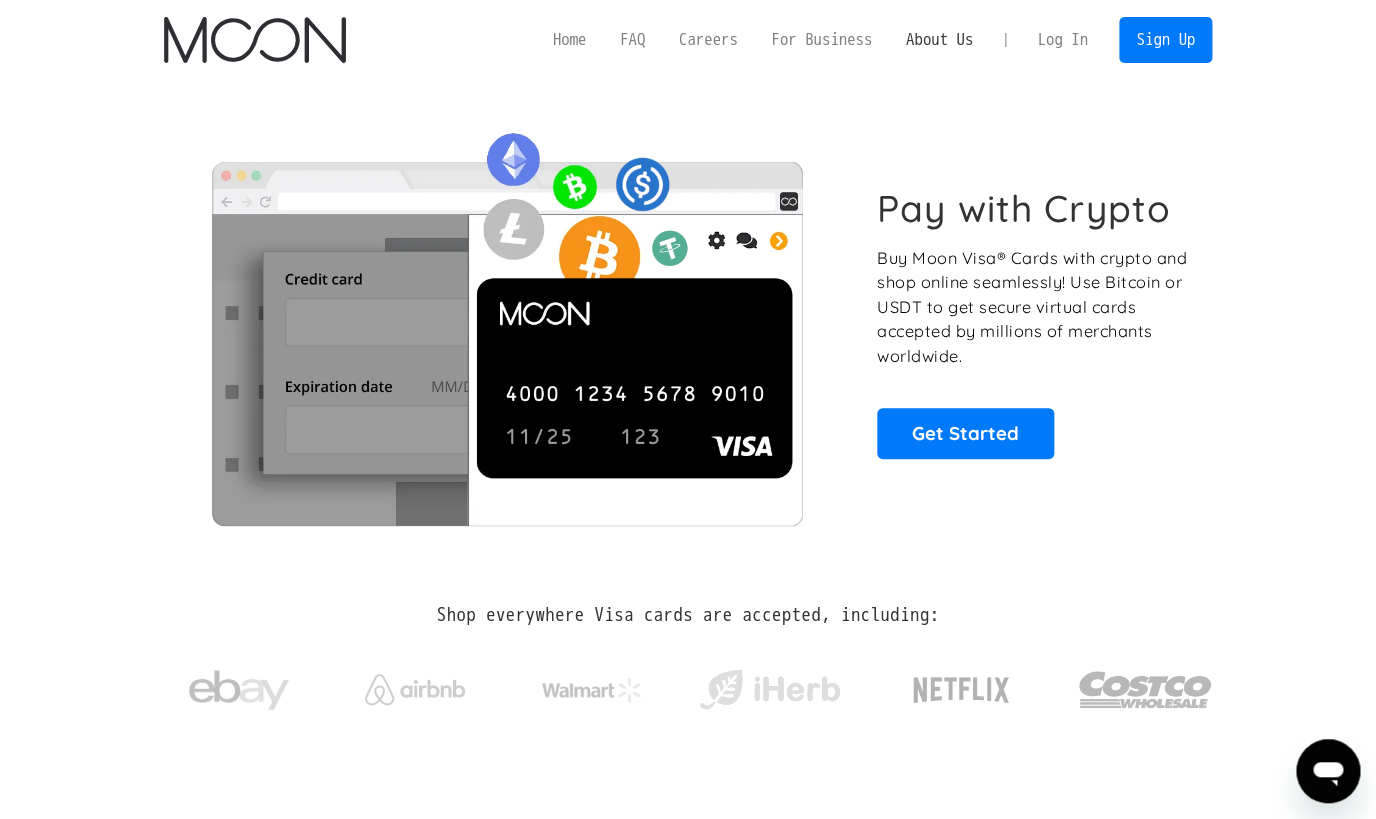 click on "About Us" at bounding box center [939, 39] 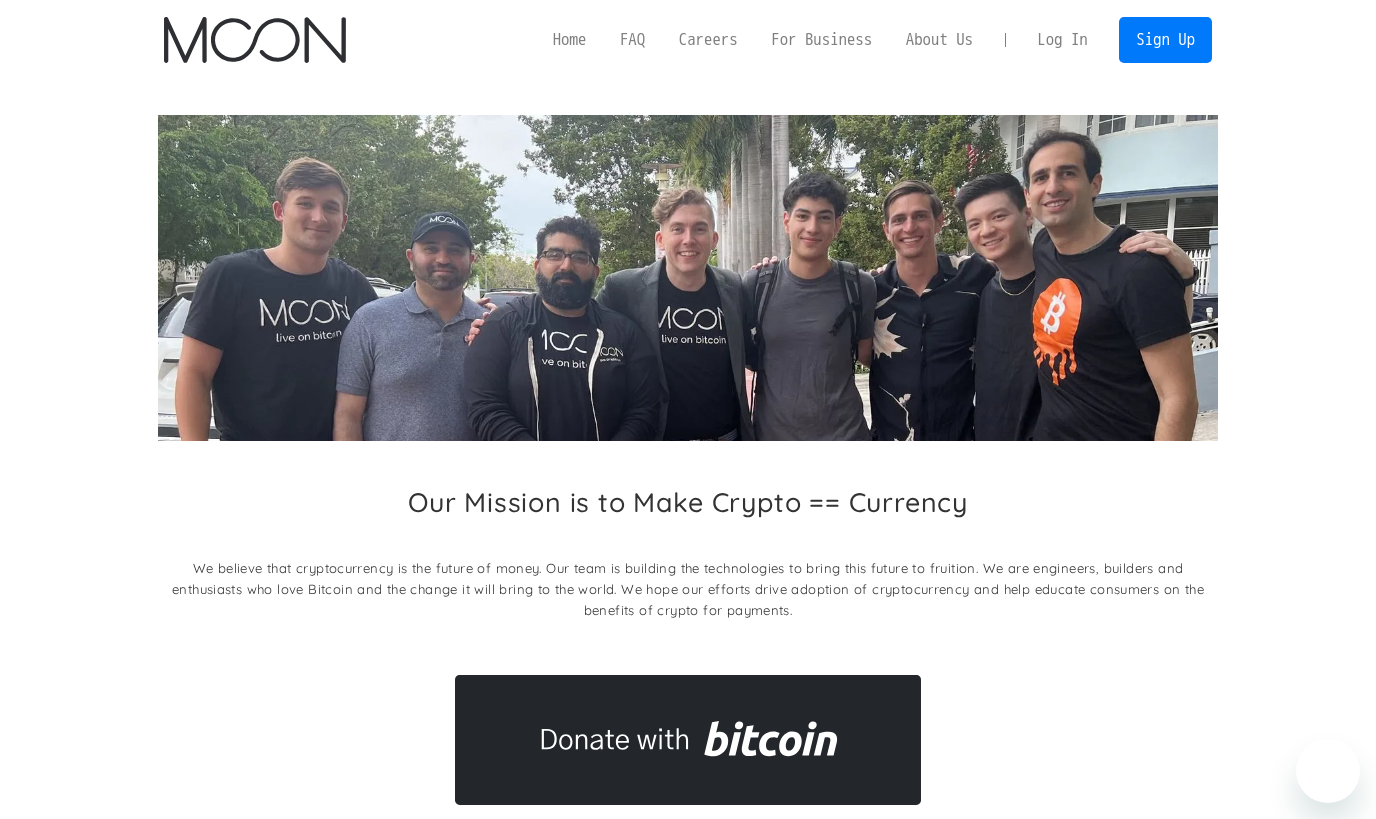 scroll, scrollTop: 0, scrollLeft: 0, axis: both 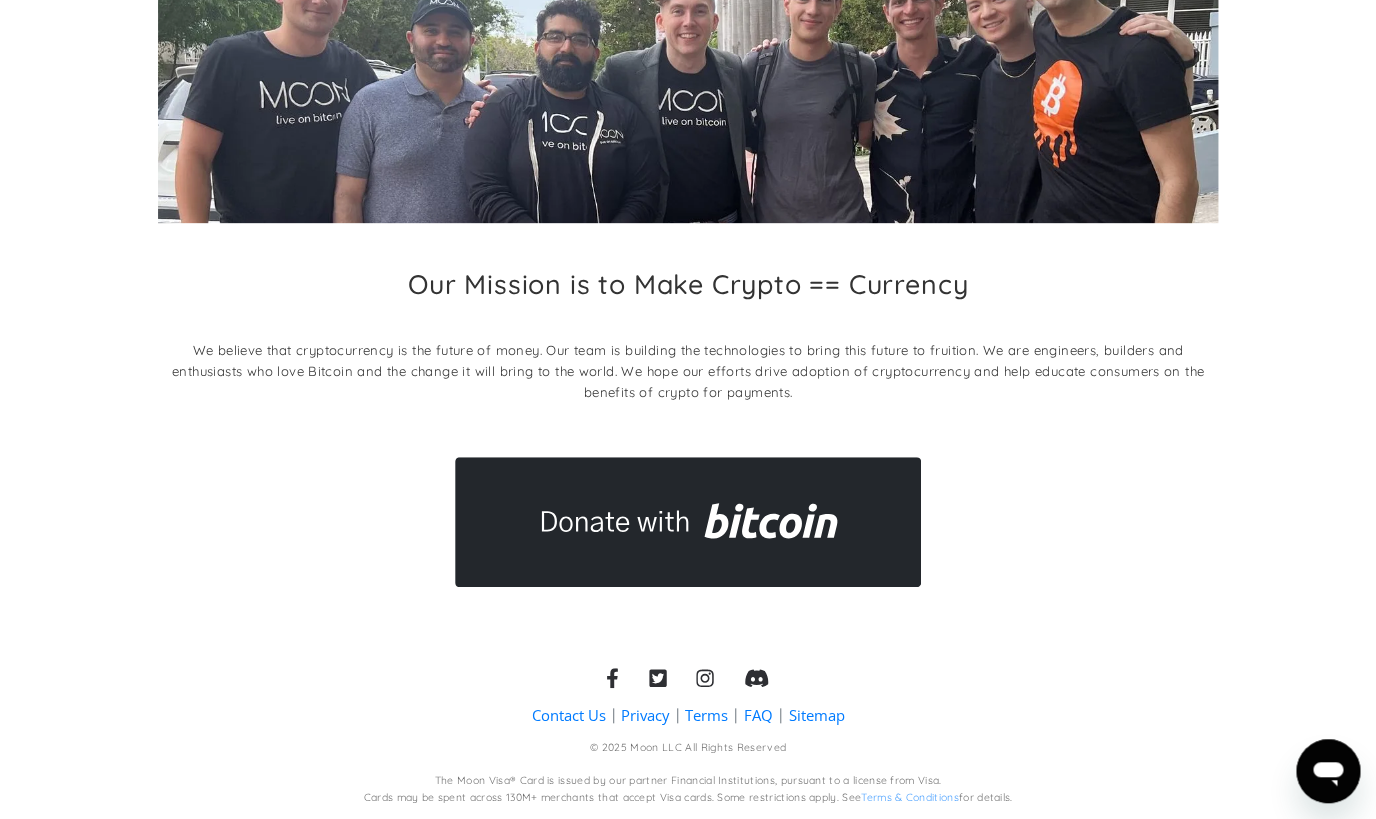 click on "Contact Us" at bounding box center [568, 715] 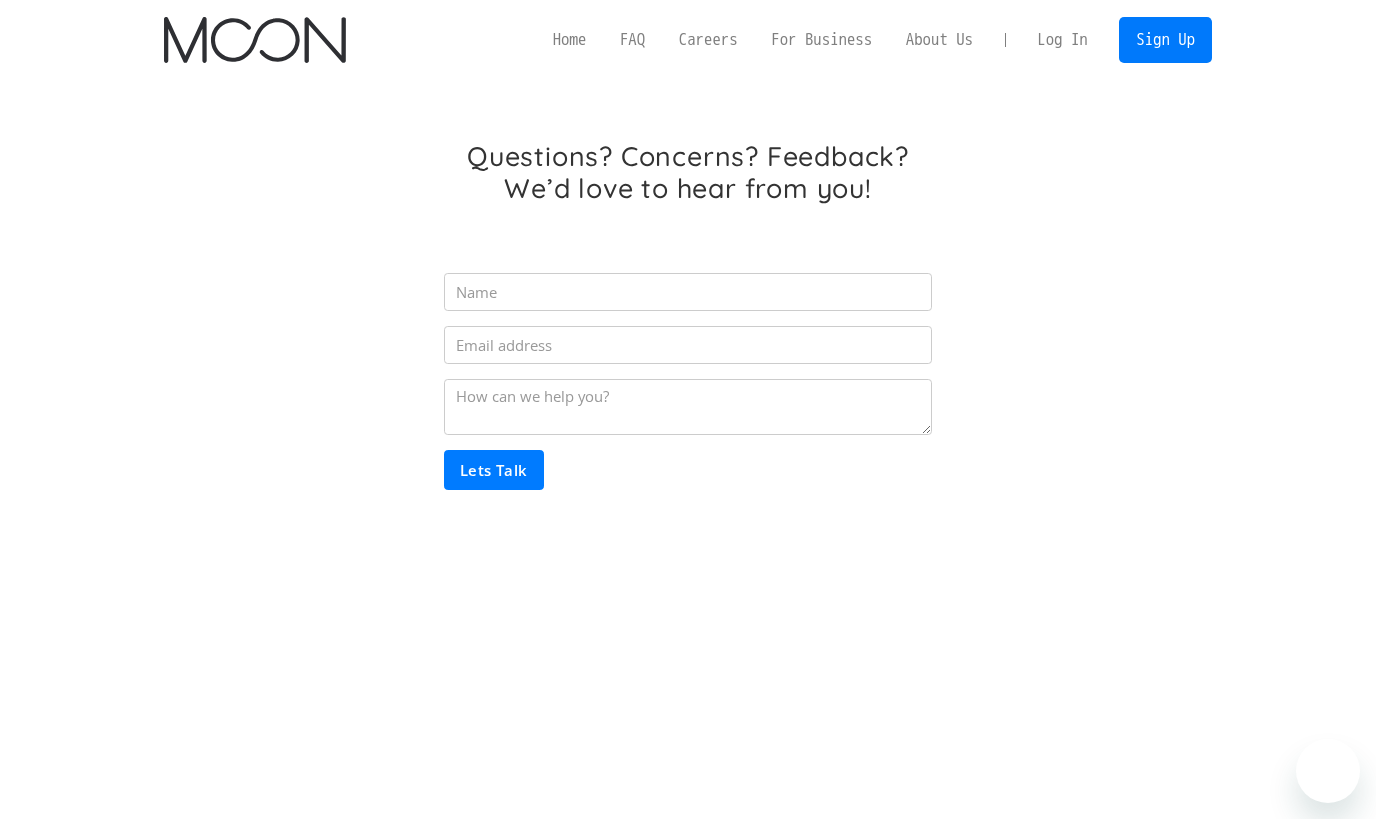 scroll, scrollTop: 0, scrollLeft: 0, axis: both 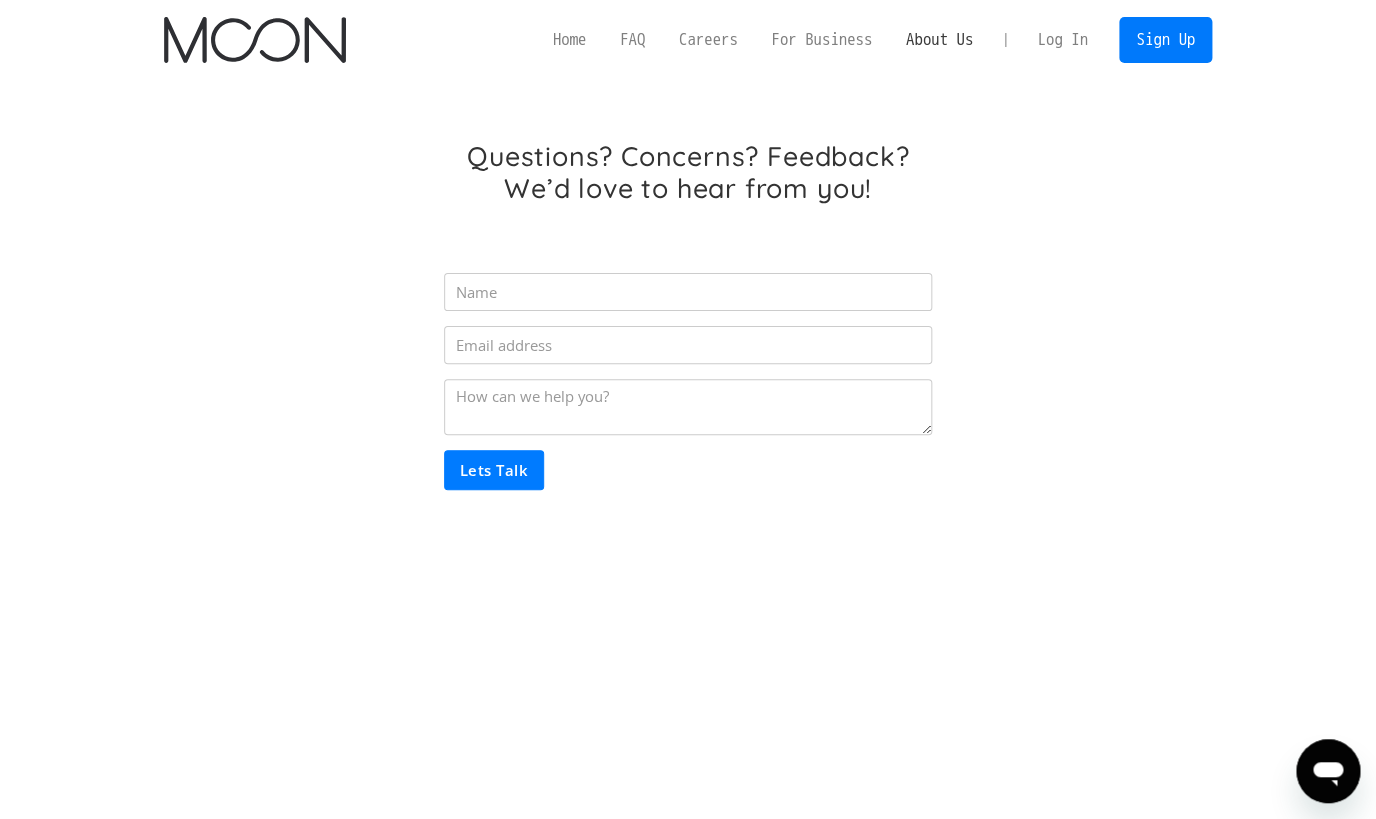 click on "About Us" at bounding box center (939, 39) 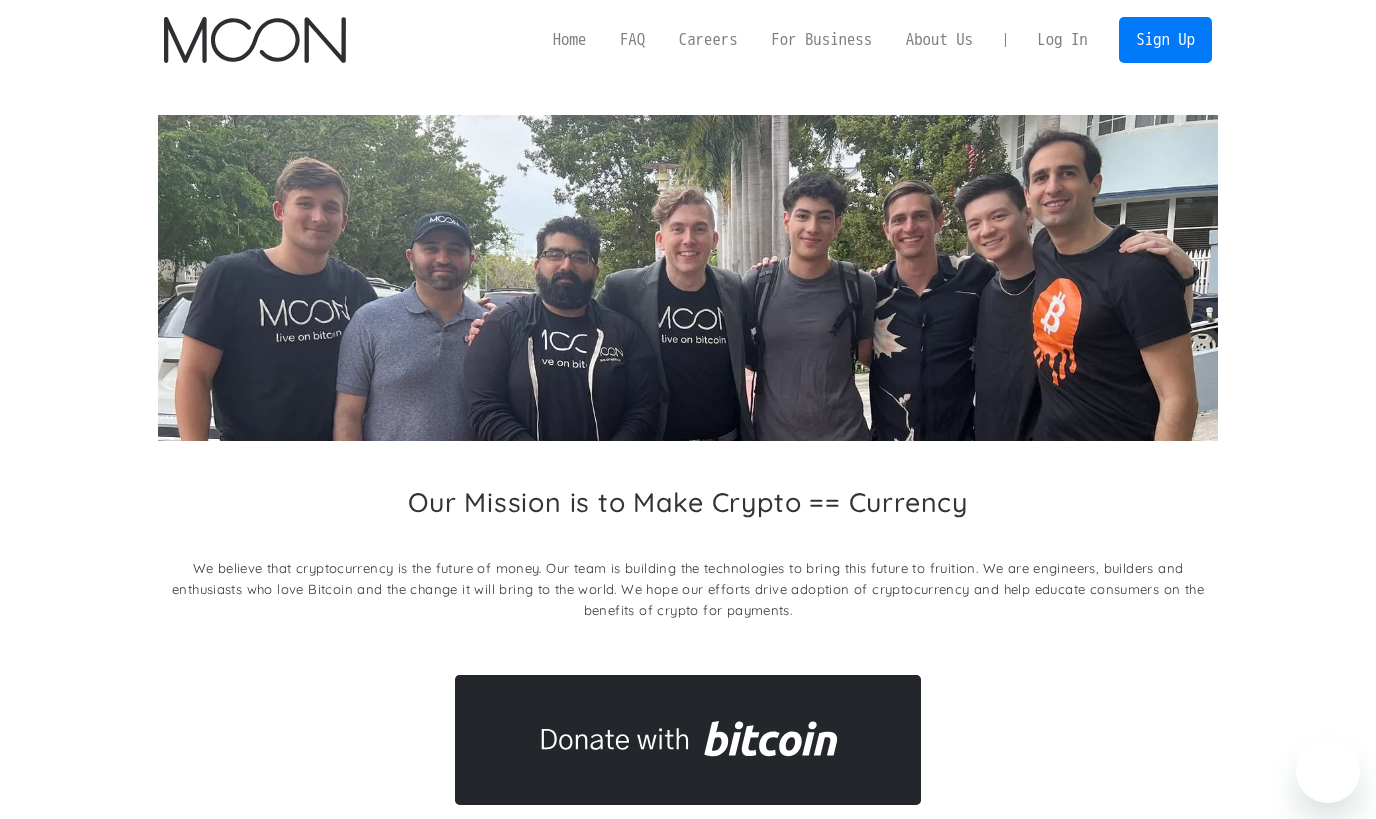 scroll, scrollTop: 0, scrollLeft: 0, axis: both 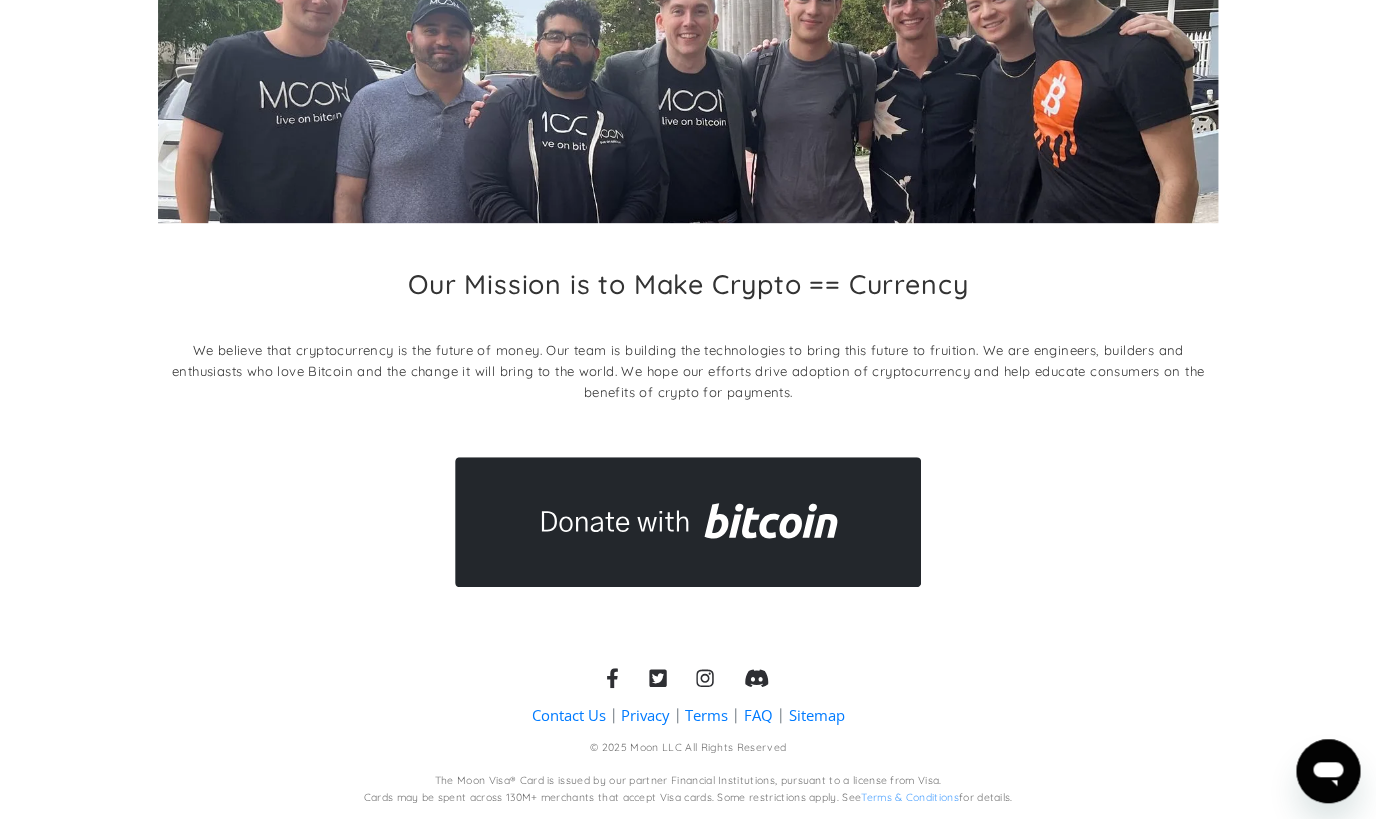 click on "Sitemap" at bounding box center [817, 715] 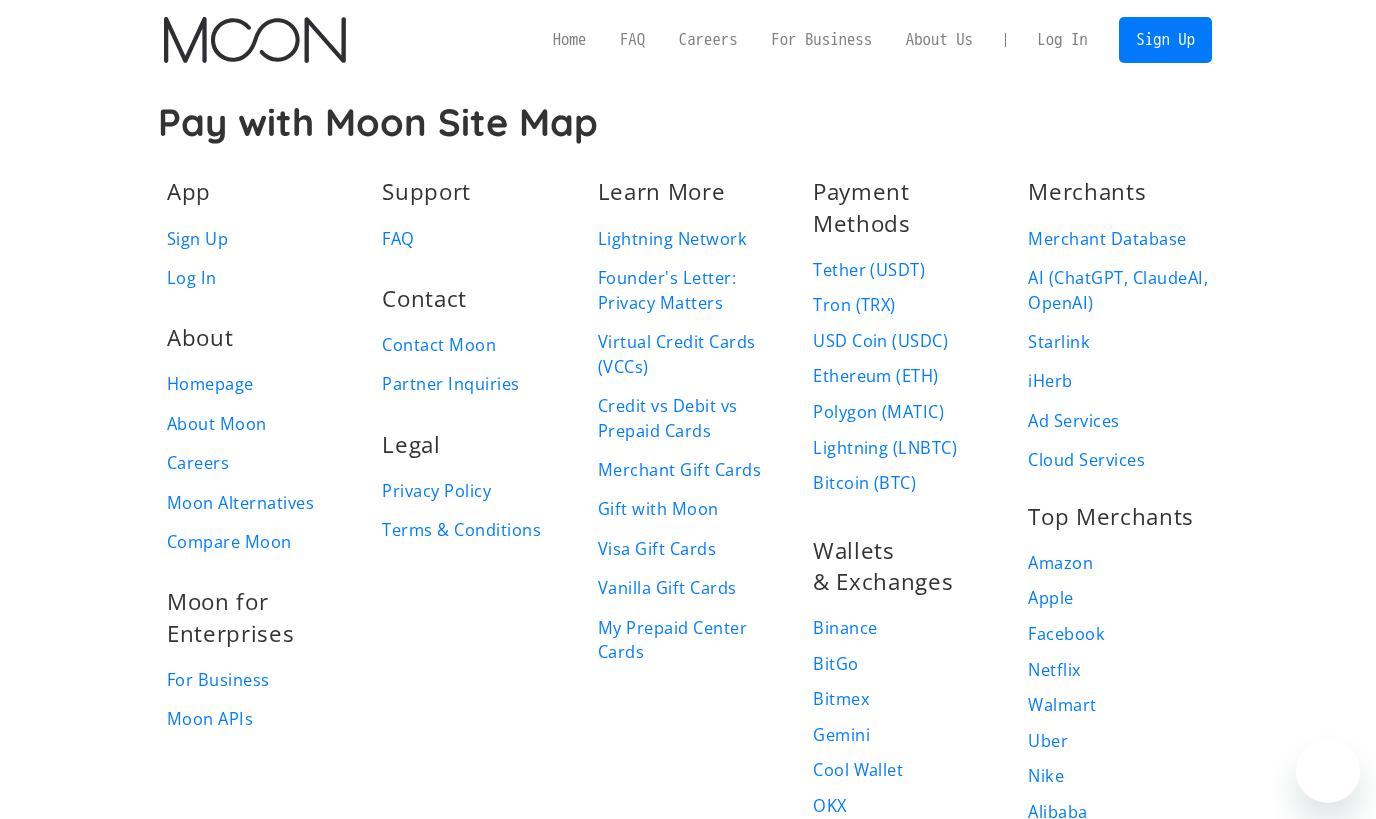 scroll, scrollTop: 0, scrollLeft: 0, axis: both 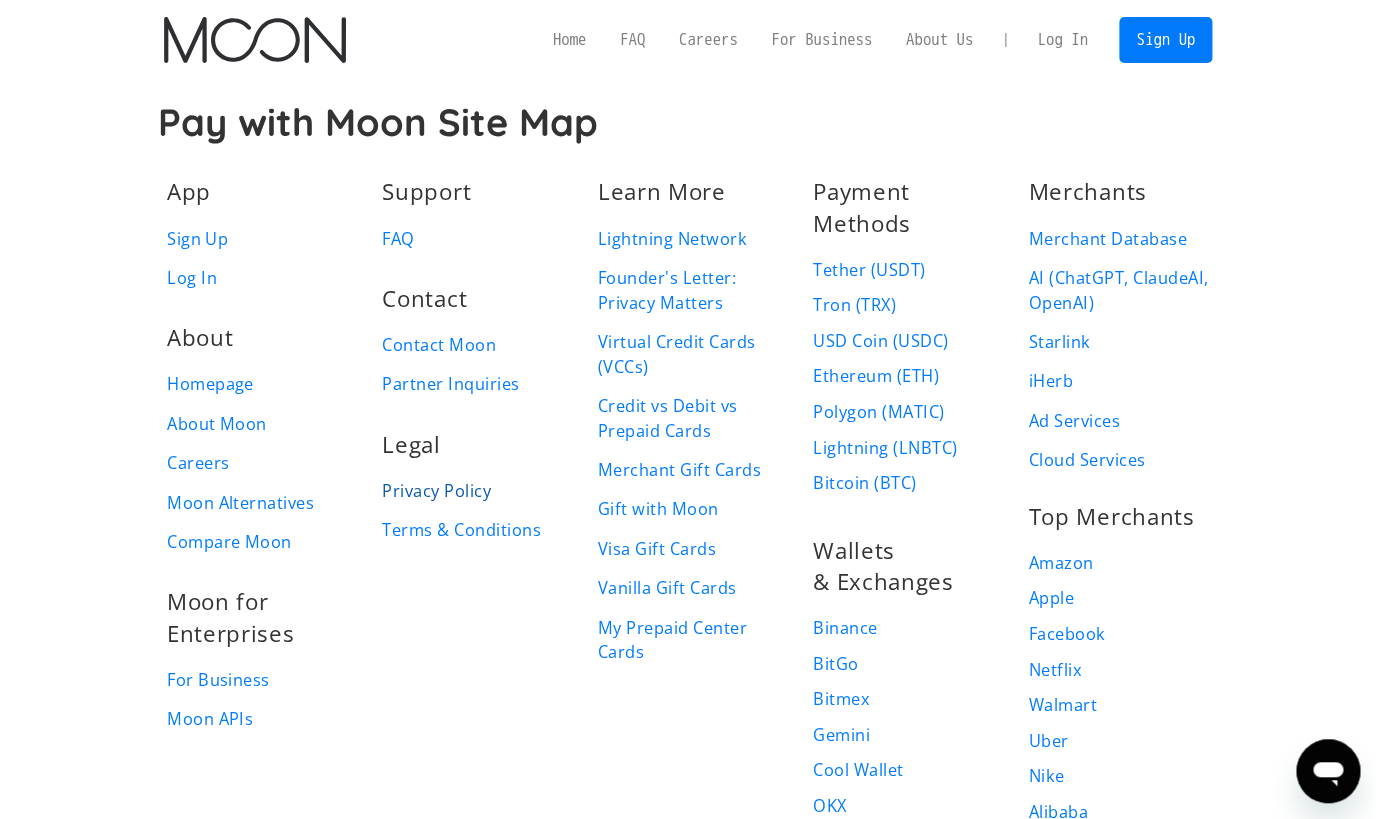 click on "Privacy Policy" at bounding box center (436, 491) 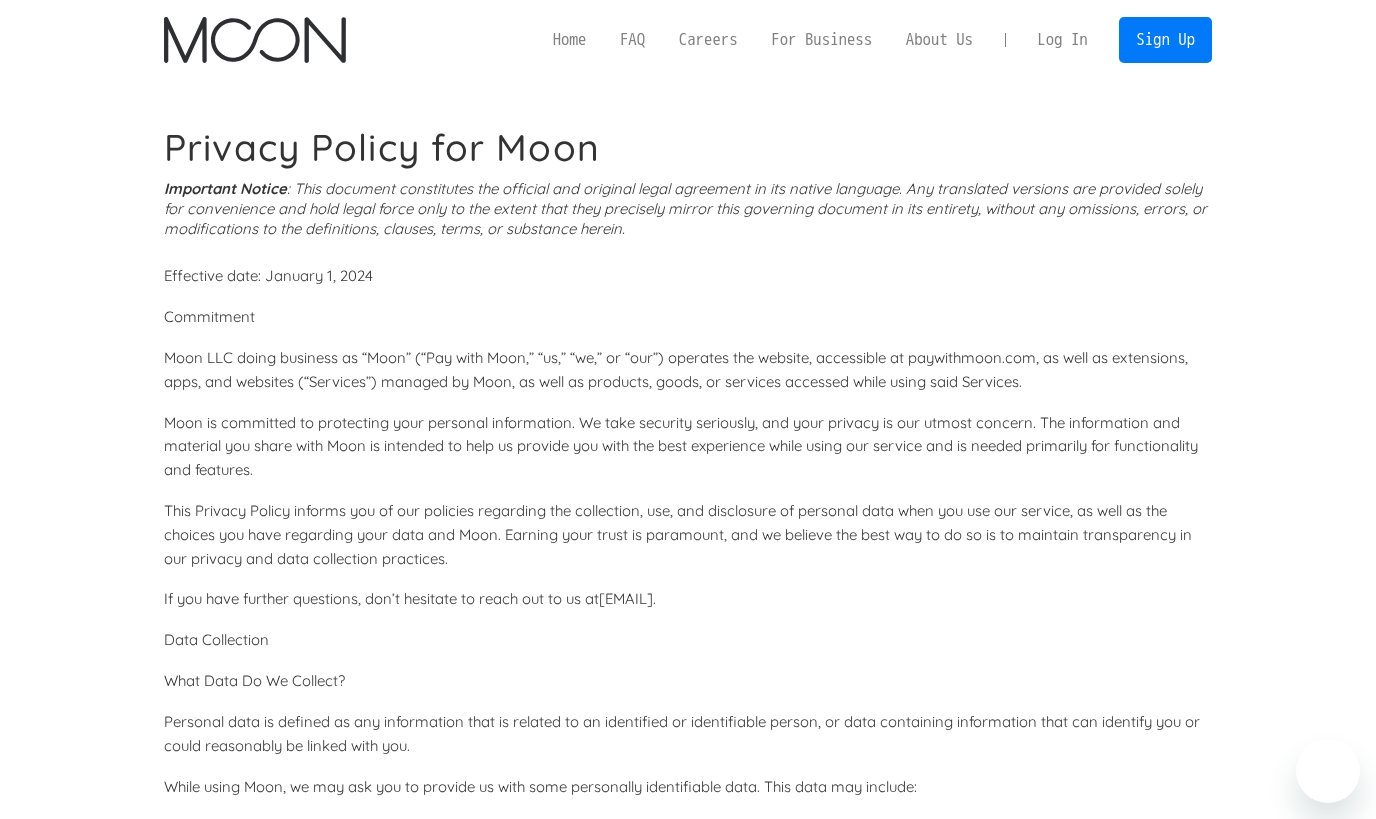 scroll, scrollTop: 0, scrollLeft: 0, axis: both 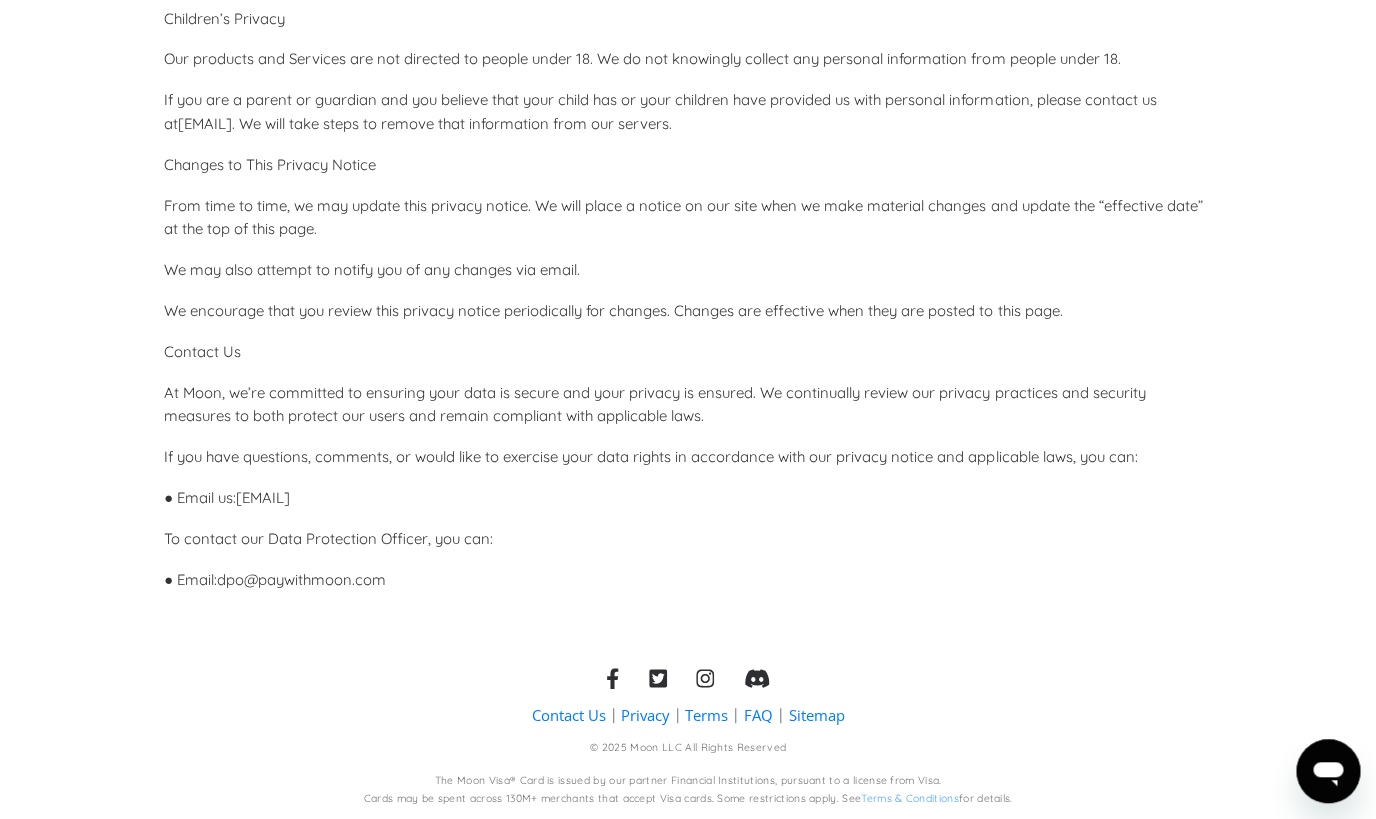 click on "Privacy" at bounding box center (645, 715) 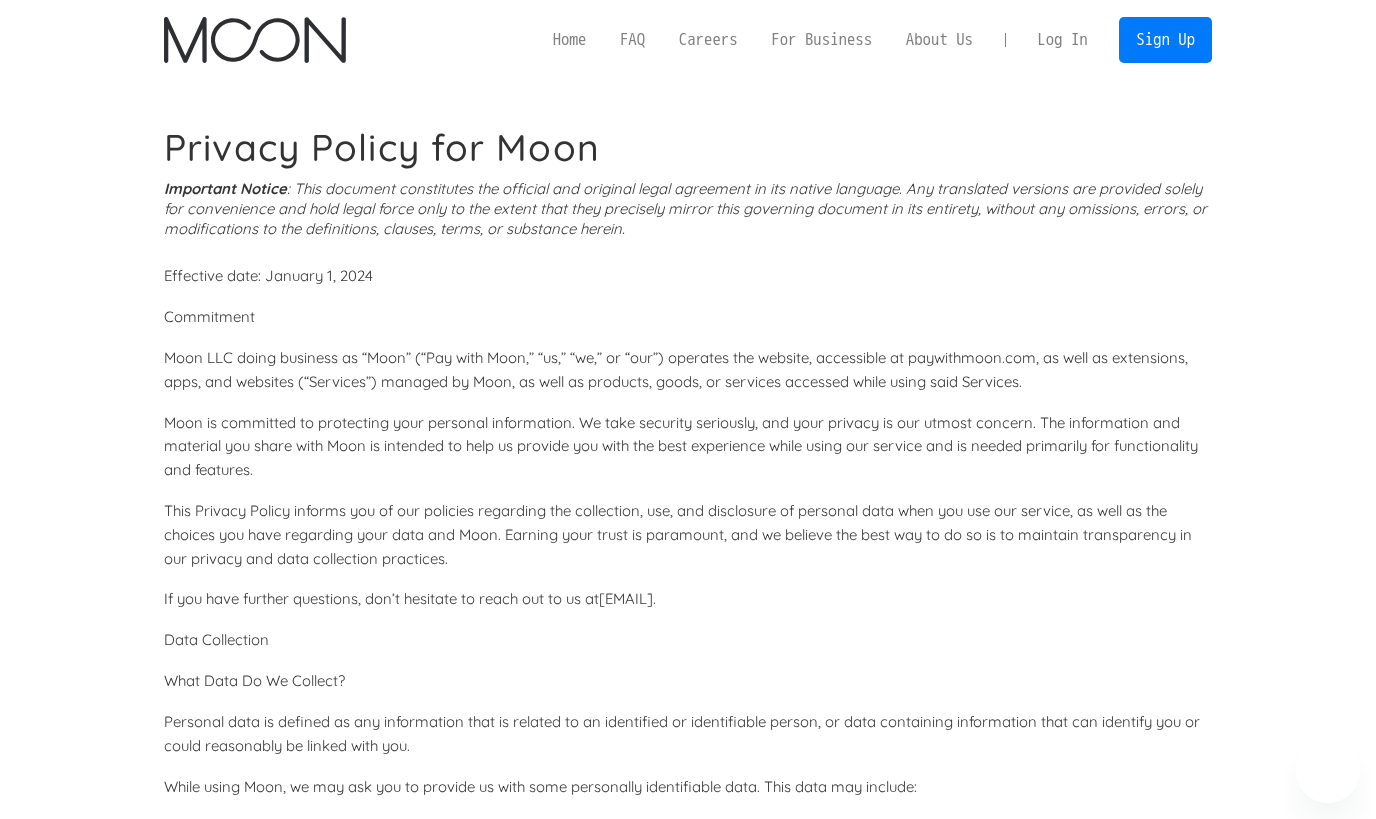scroll, scrollTop: 0, scrollLeft: 0, axis: both 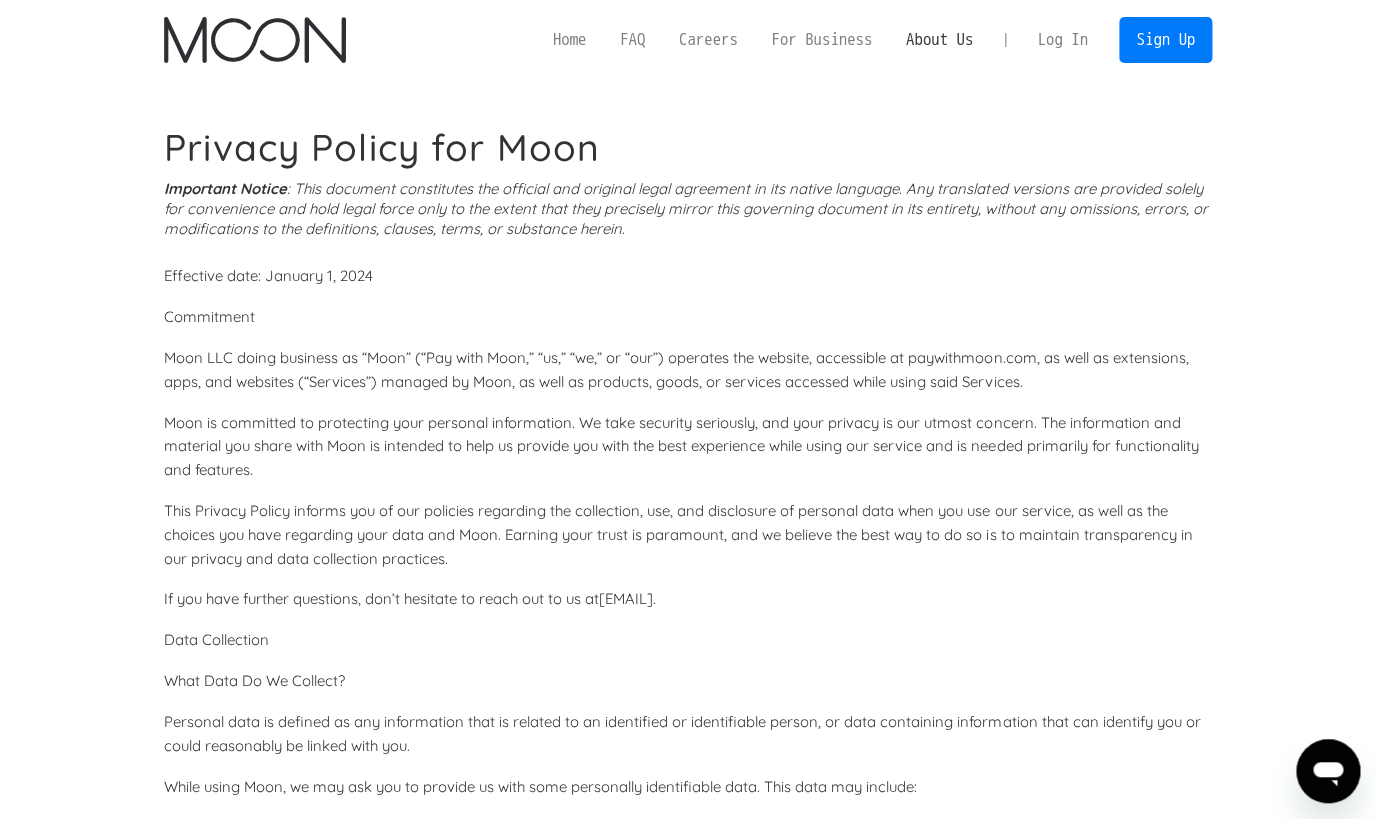 click on "About Us" at bounding box center (939, 39) 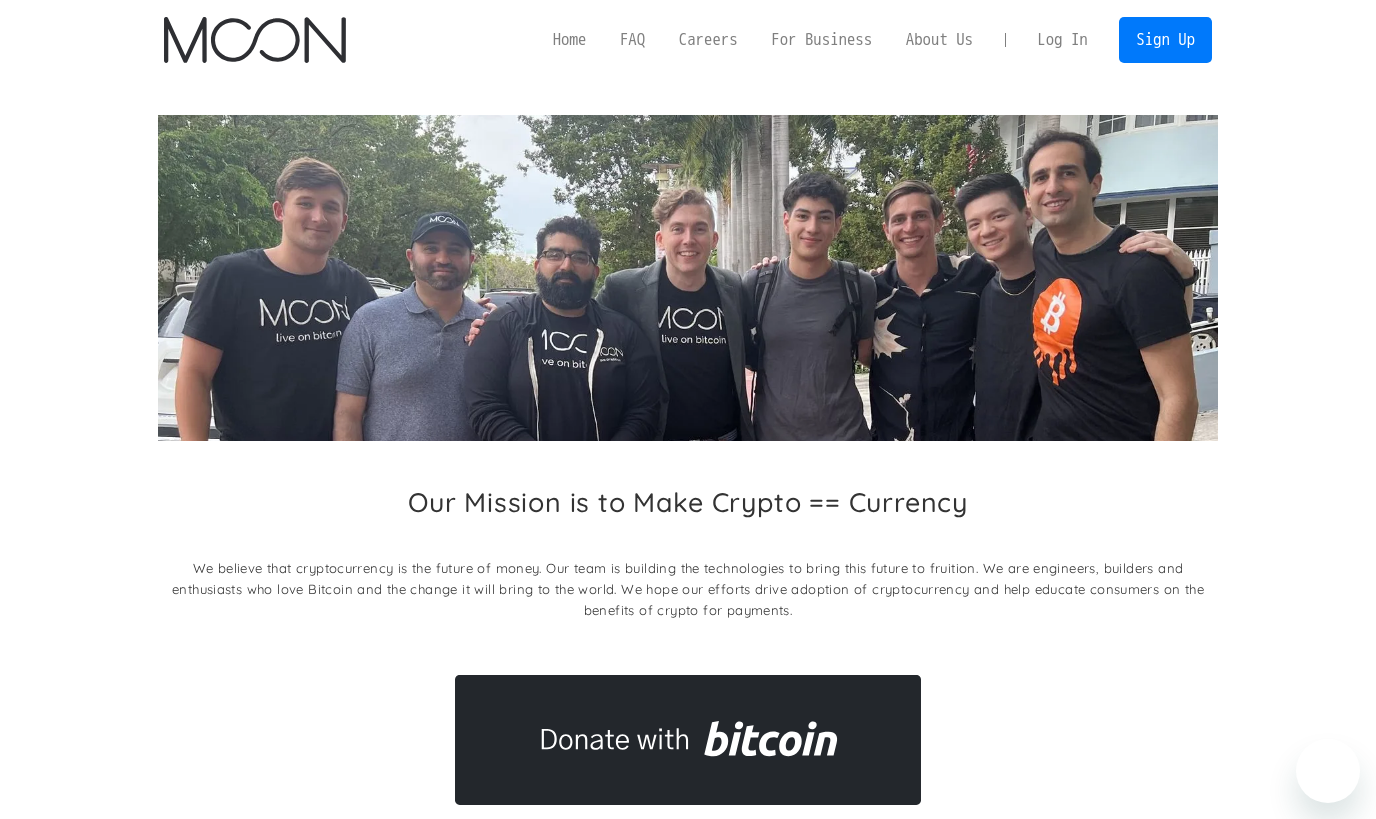 scroll, scrollTop: 0, scrollLeft: 0, axis: both 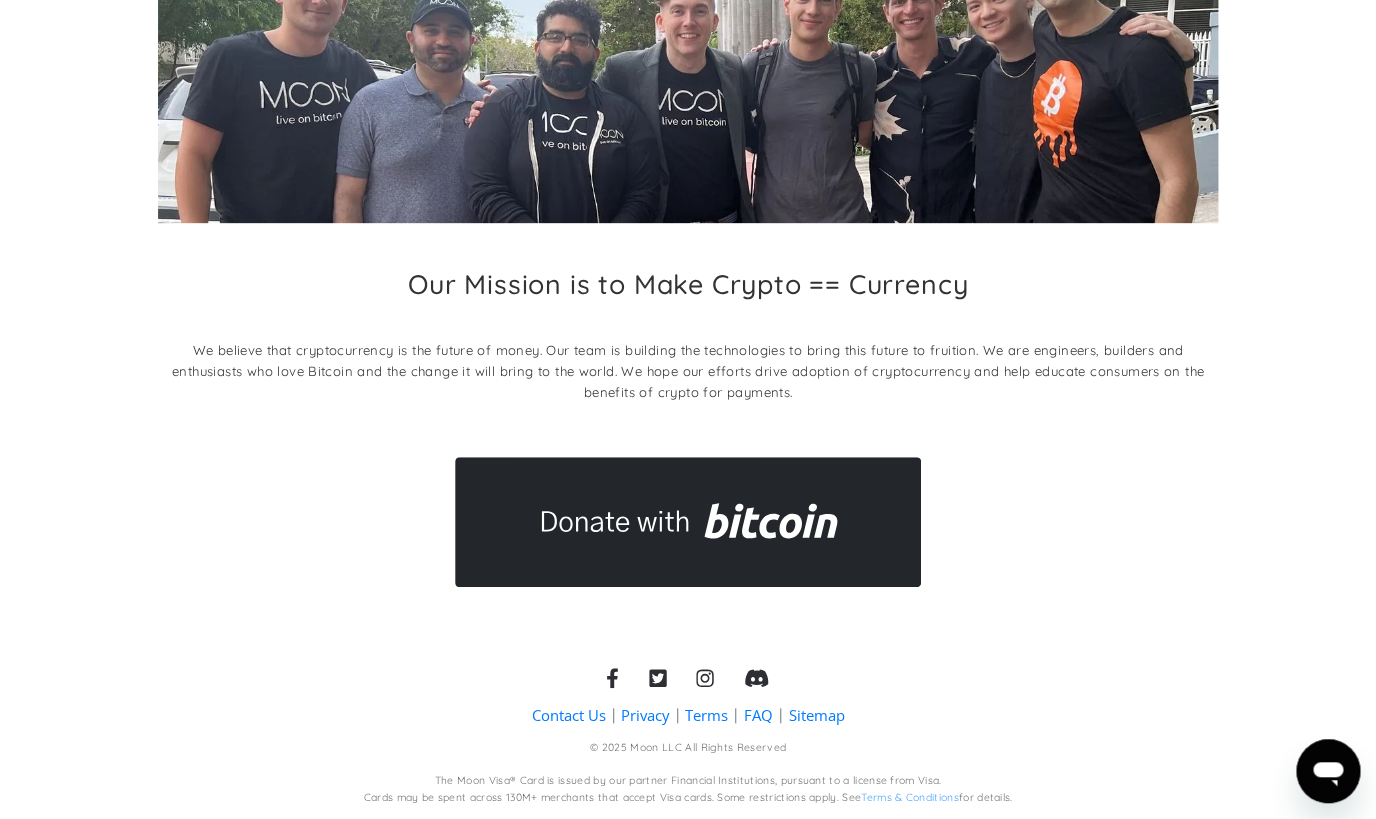 click on "Terms" at bounding box center (706, 715) 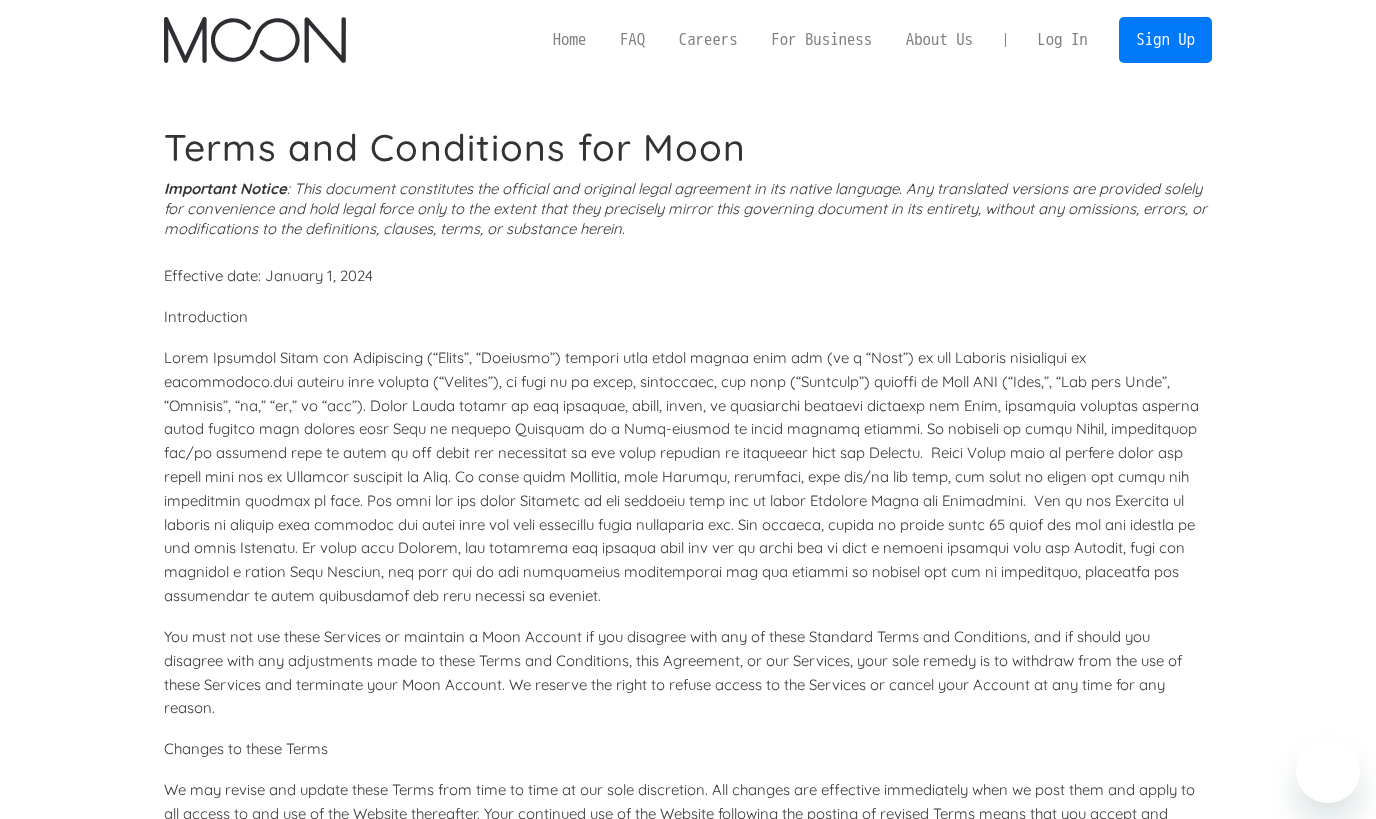 scroll, scrollTop: 0, scrollLeft: 0, axis: both 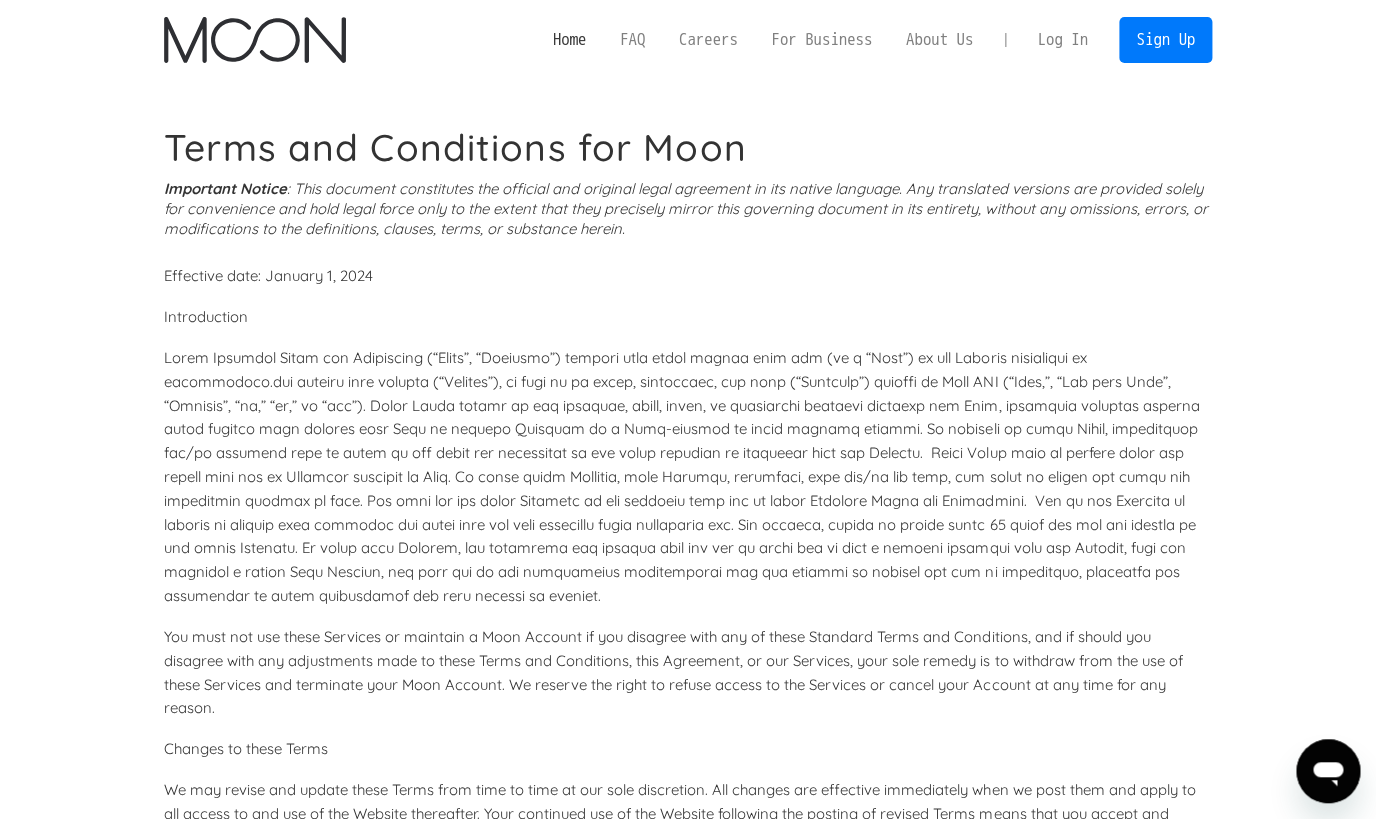 click on "Home" at bounding box center [569, 39] 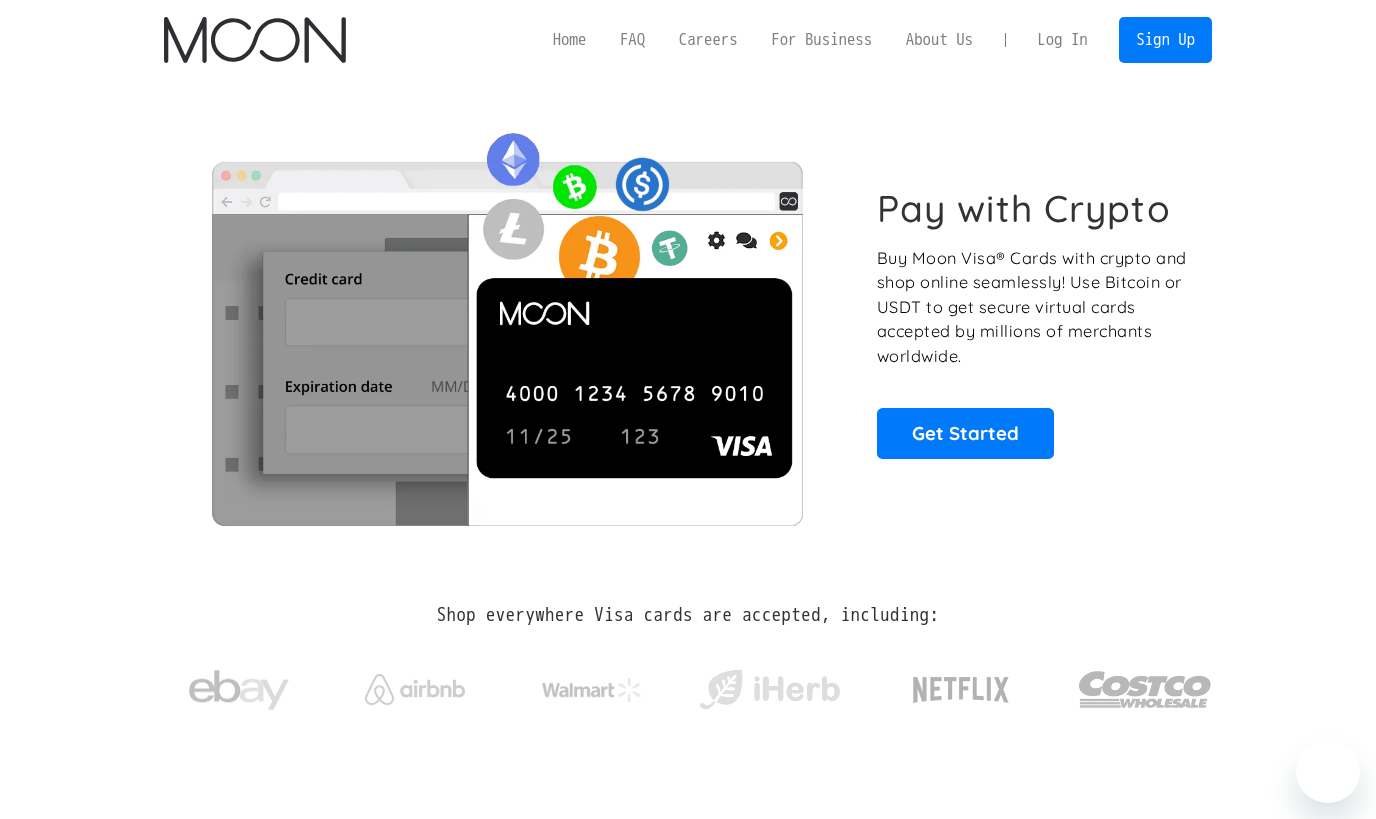 scroll, scrollTop: 0, scrollLeft: 0, axis: both 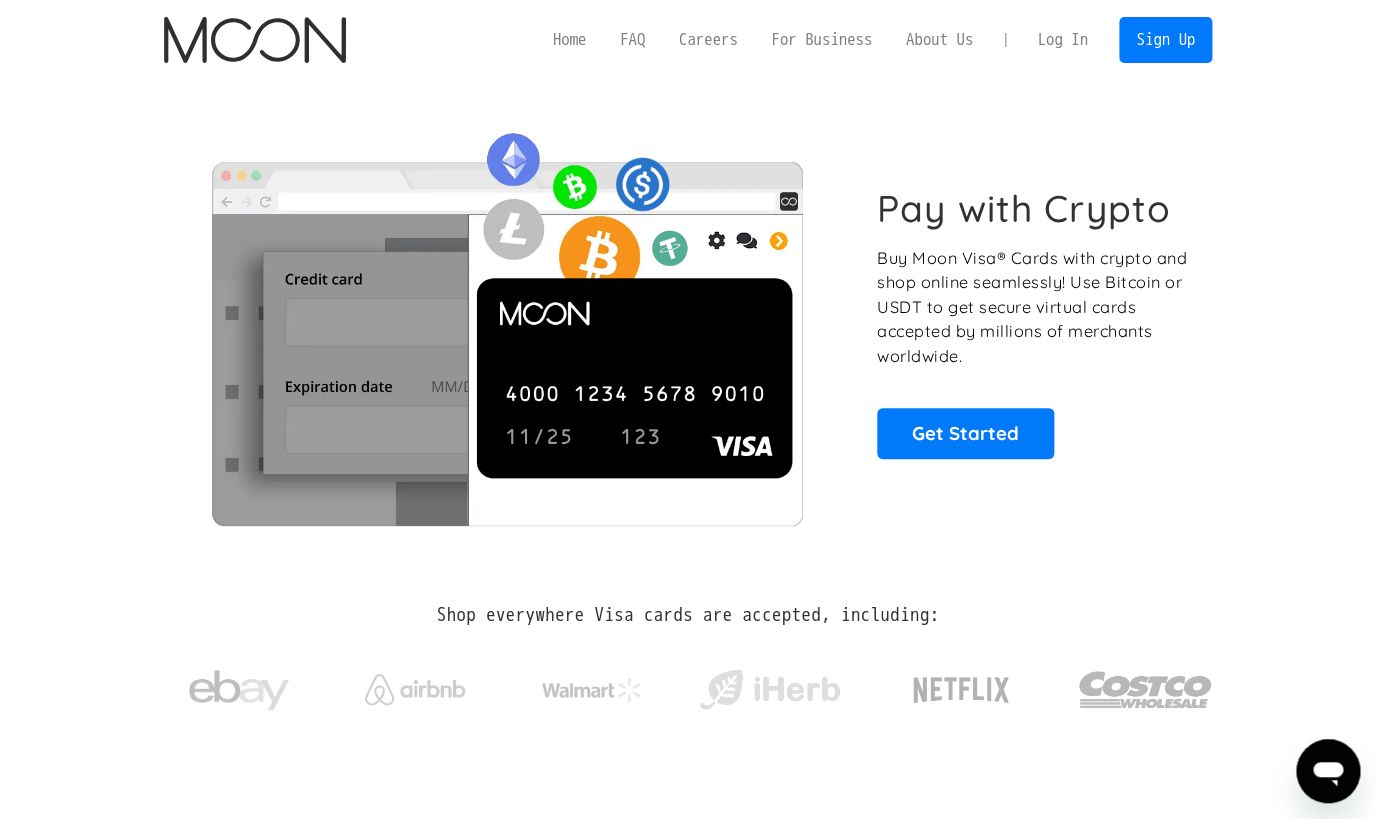click on "Pay with Crypto Buy Moon Visa® Cards with crypto and shop online seamlessly! Use Bitcoin or USDT to get secure virtual cards accepted by millions of merchants worldwide. Get Started" at bounding box center [687, 322] 